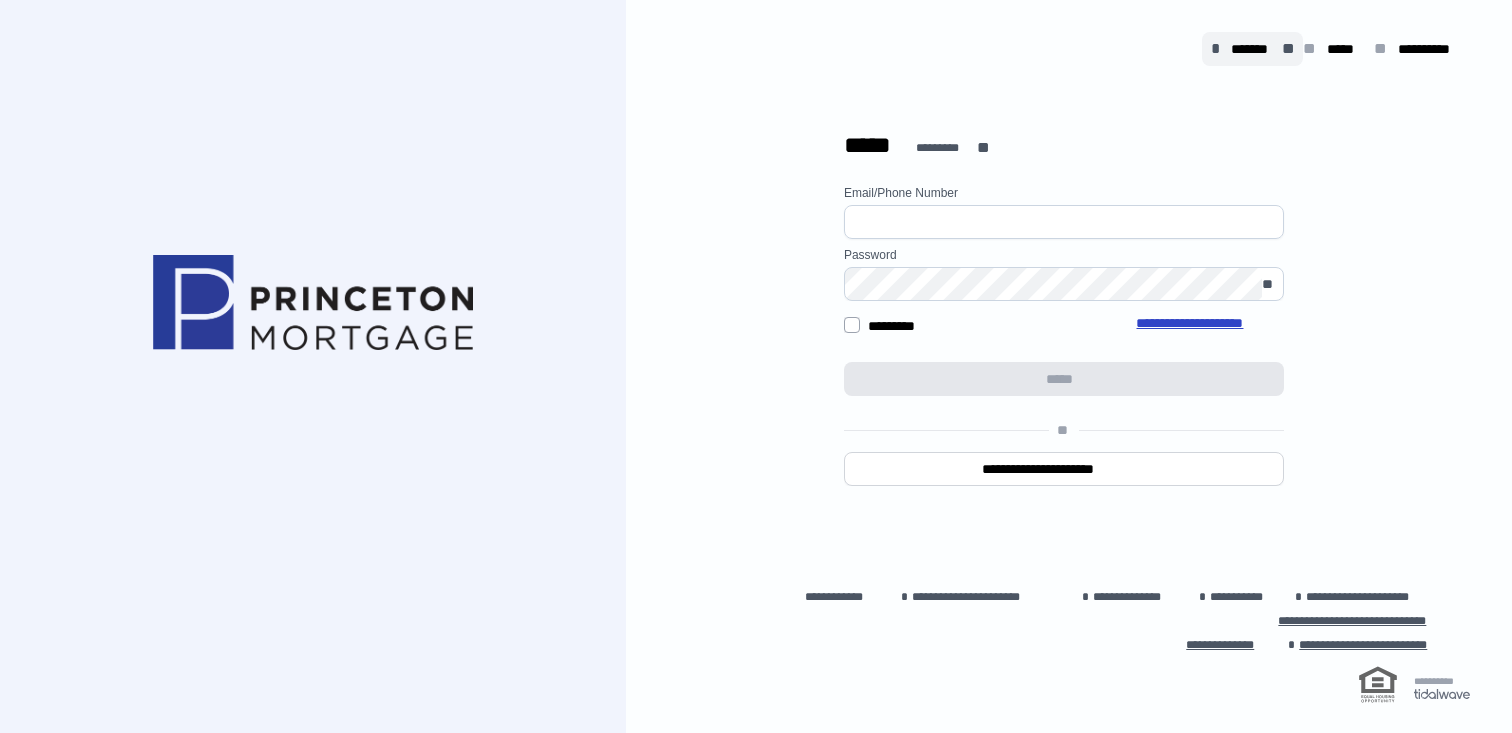 scroll, scrollTop: 0, scrollLeft: 0, axis: both 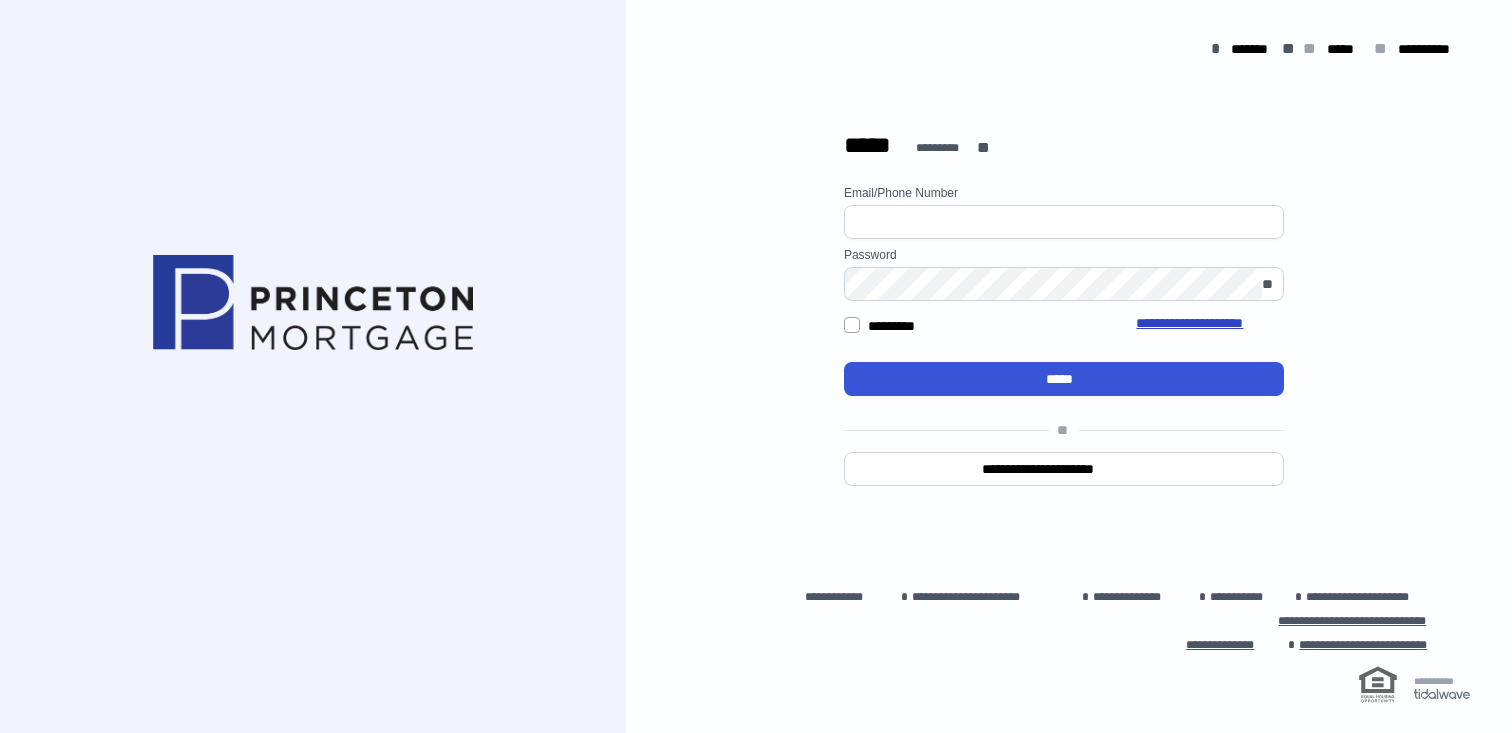type on "**********" 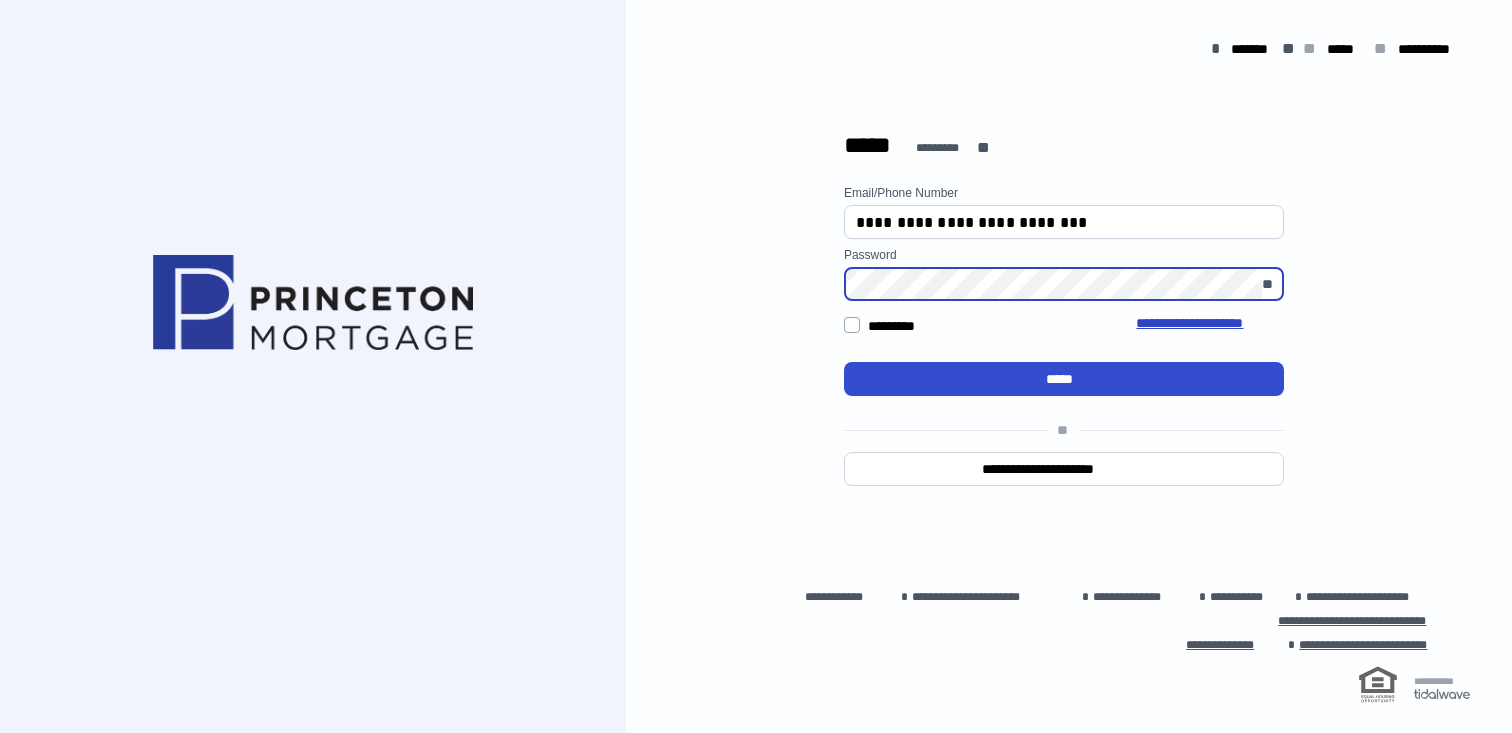 click on "*****" at bounding box center (1064, 379) 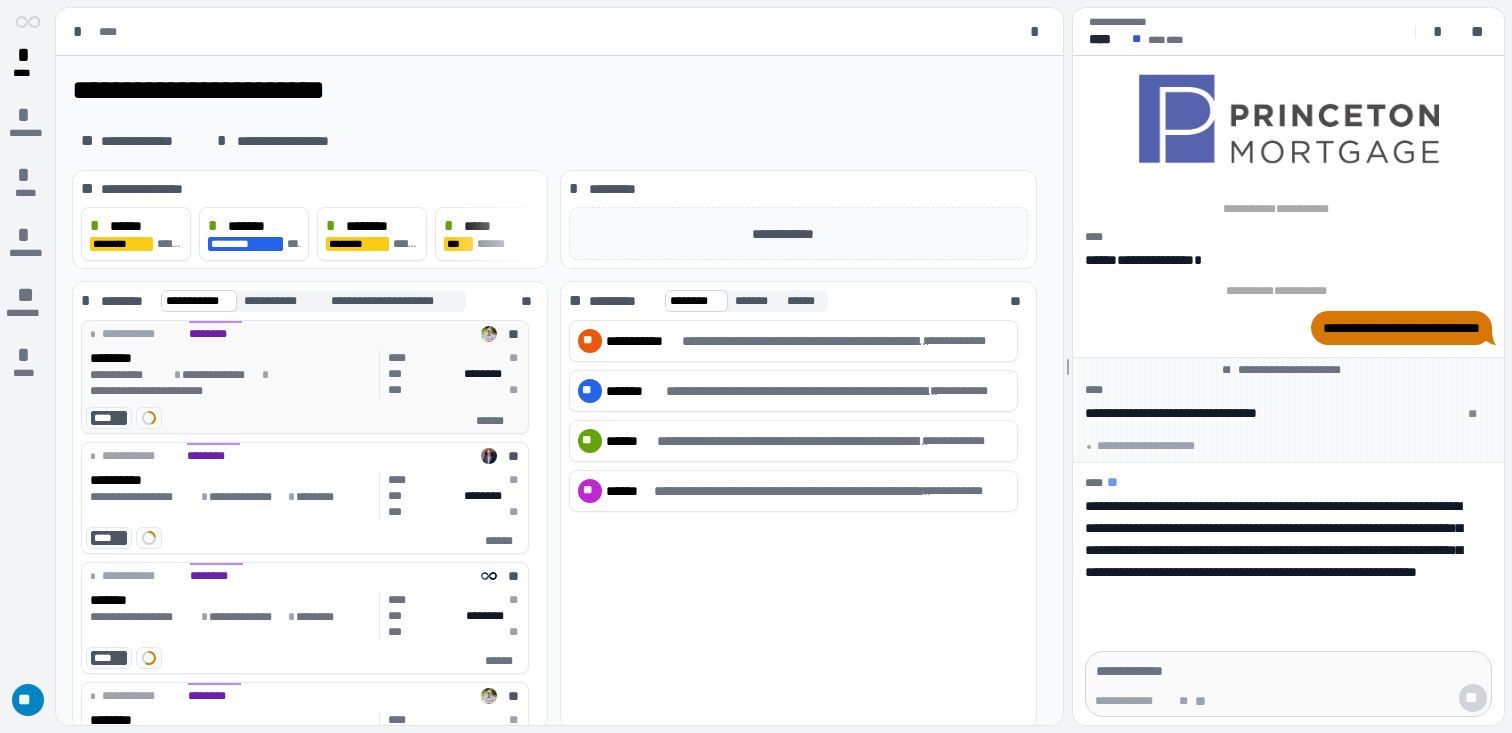 click on "**********" at bounding box center (231, 383) 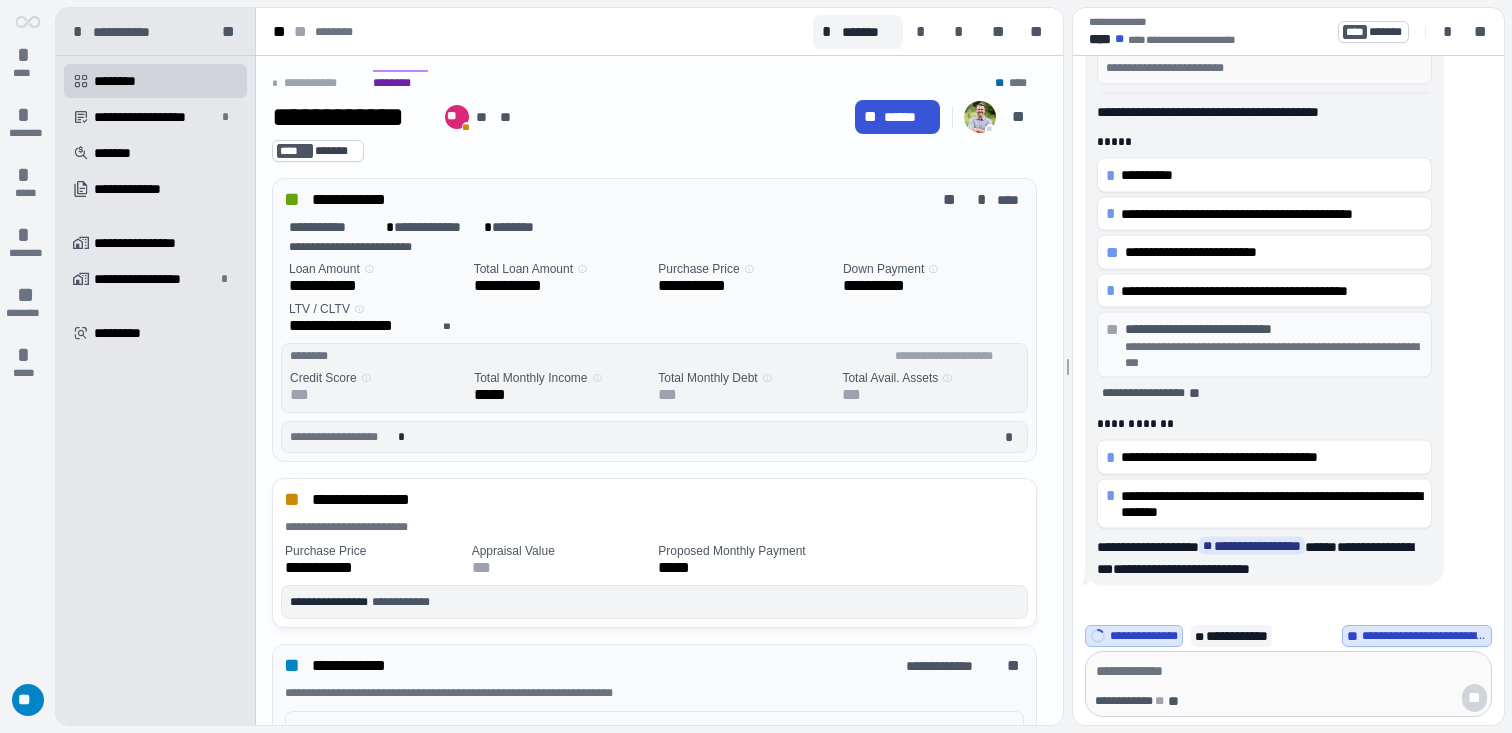 scroll, scrollTop: 0, scrollLeft: 0, axis: both 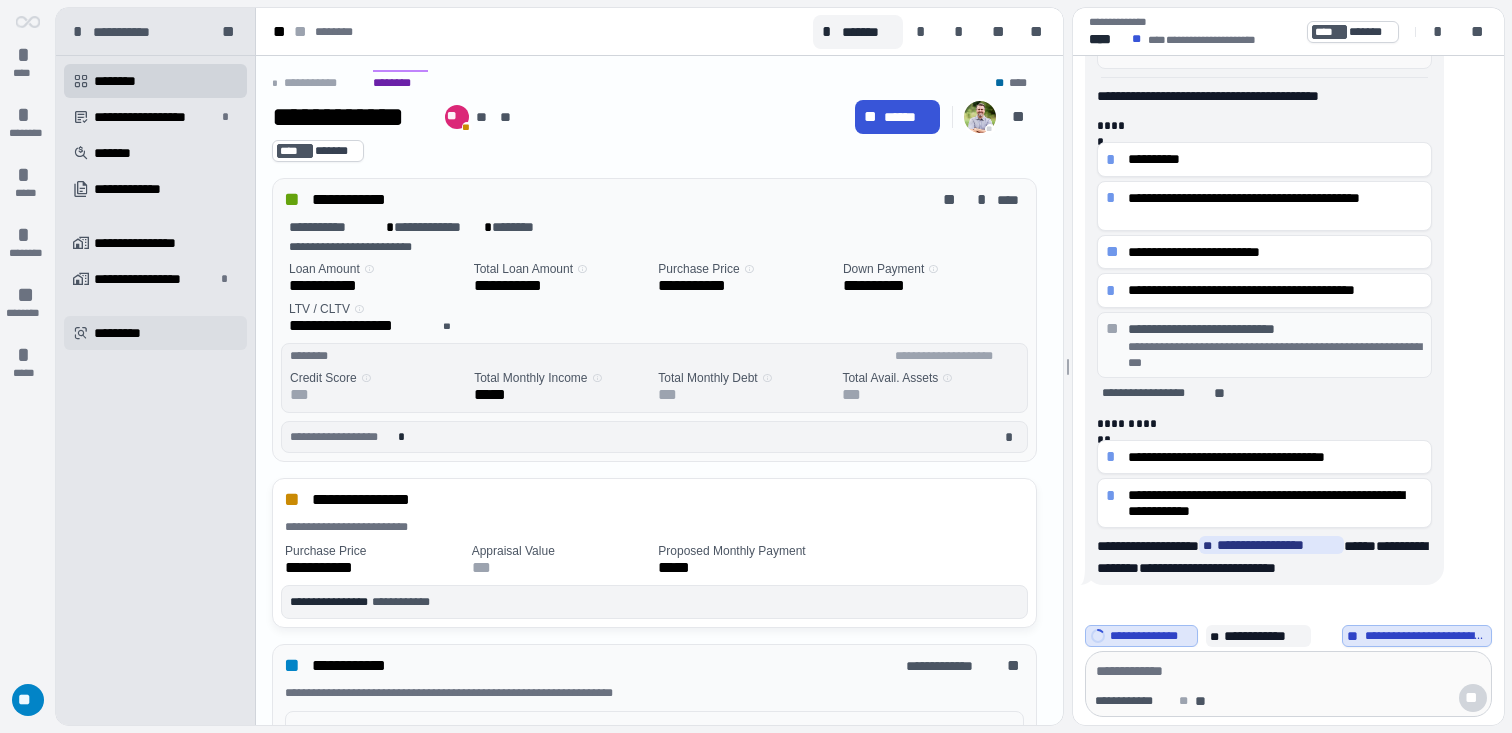 click on " *********" at bounding box center (155, 333) 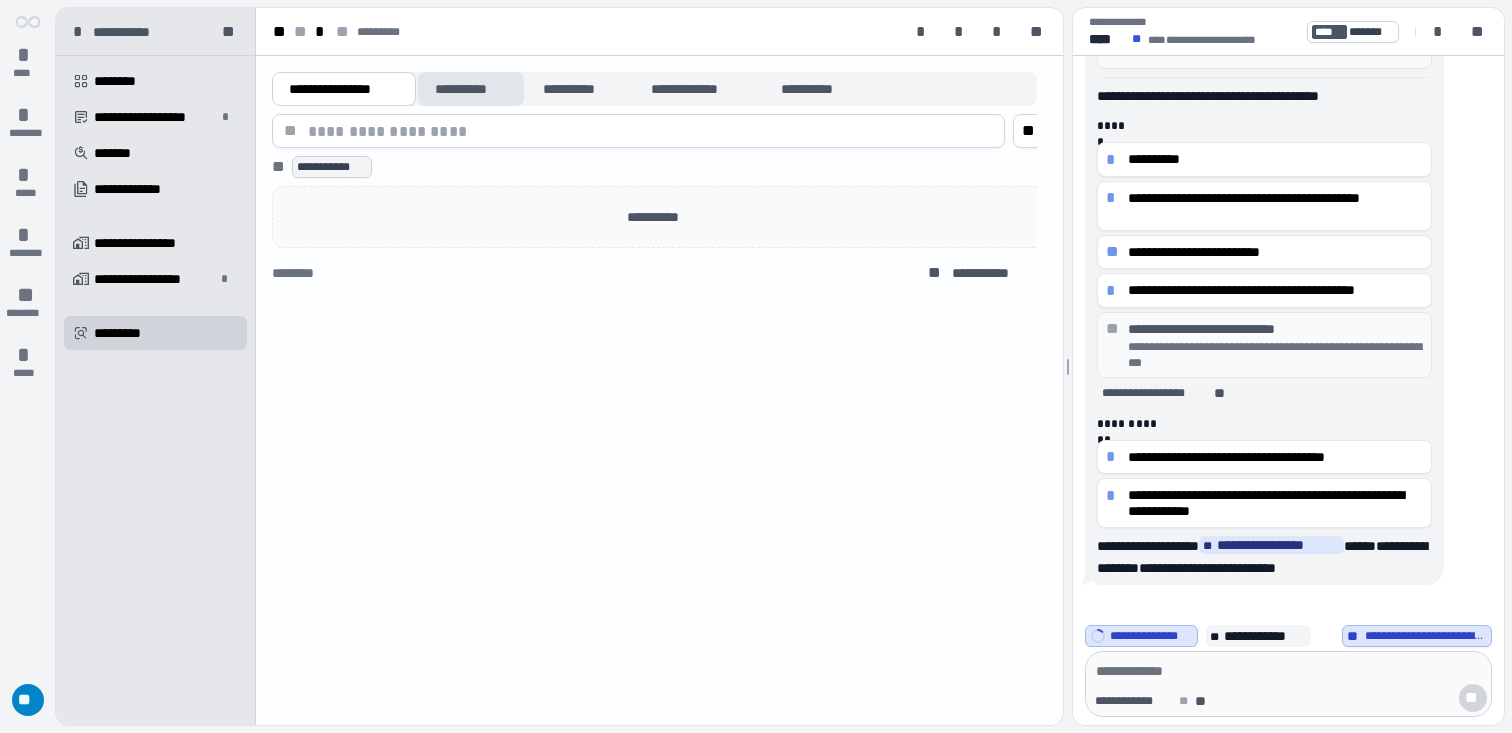 click on "**********" at bounding box center [471, 89] 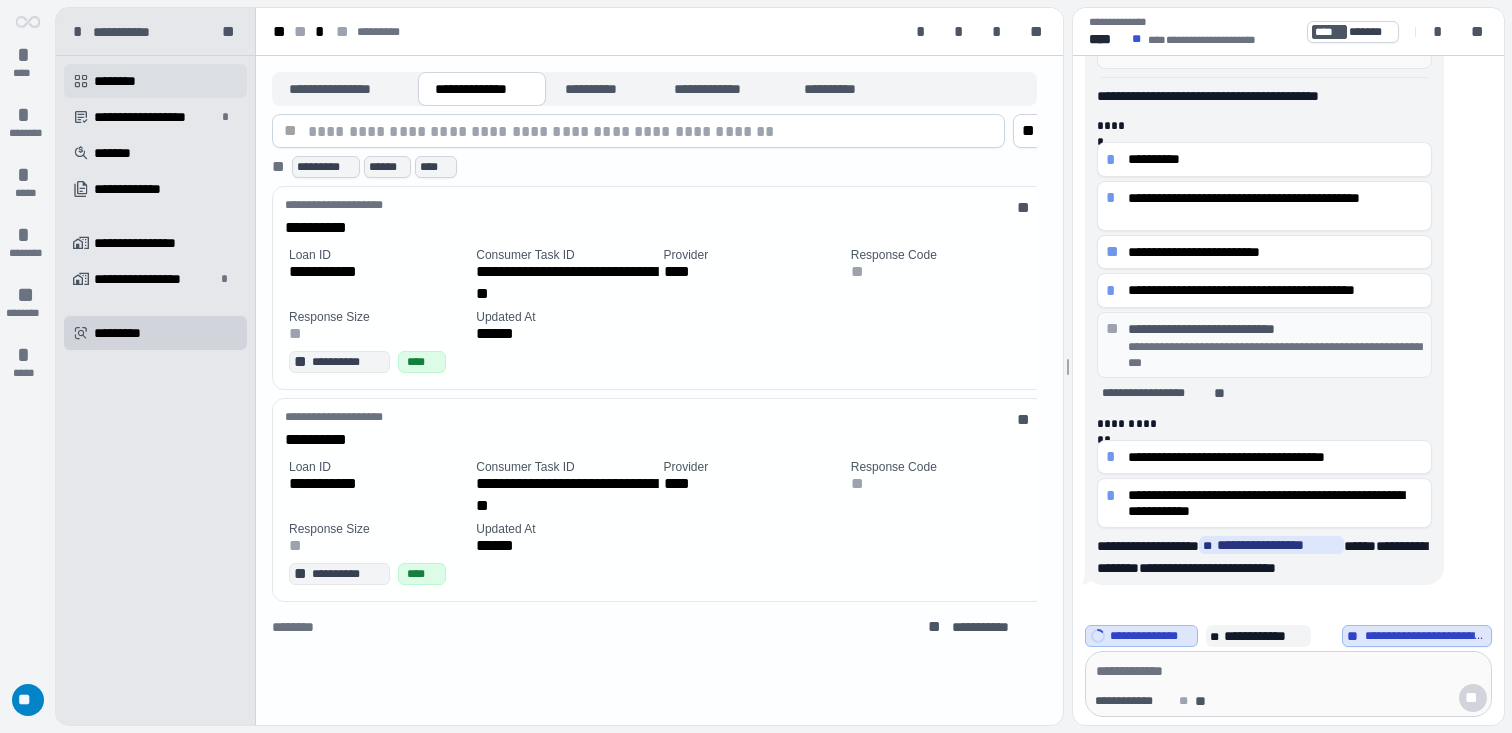 click on " ********" at bounding box center (155, 81) 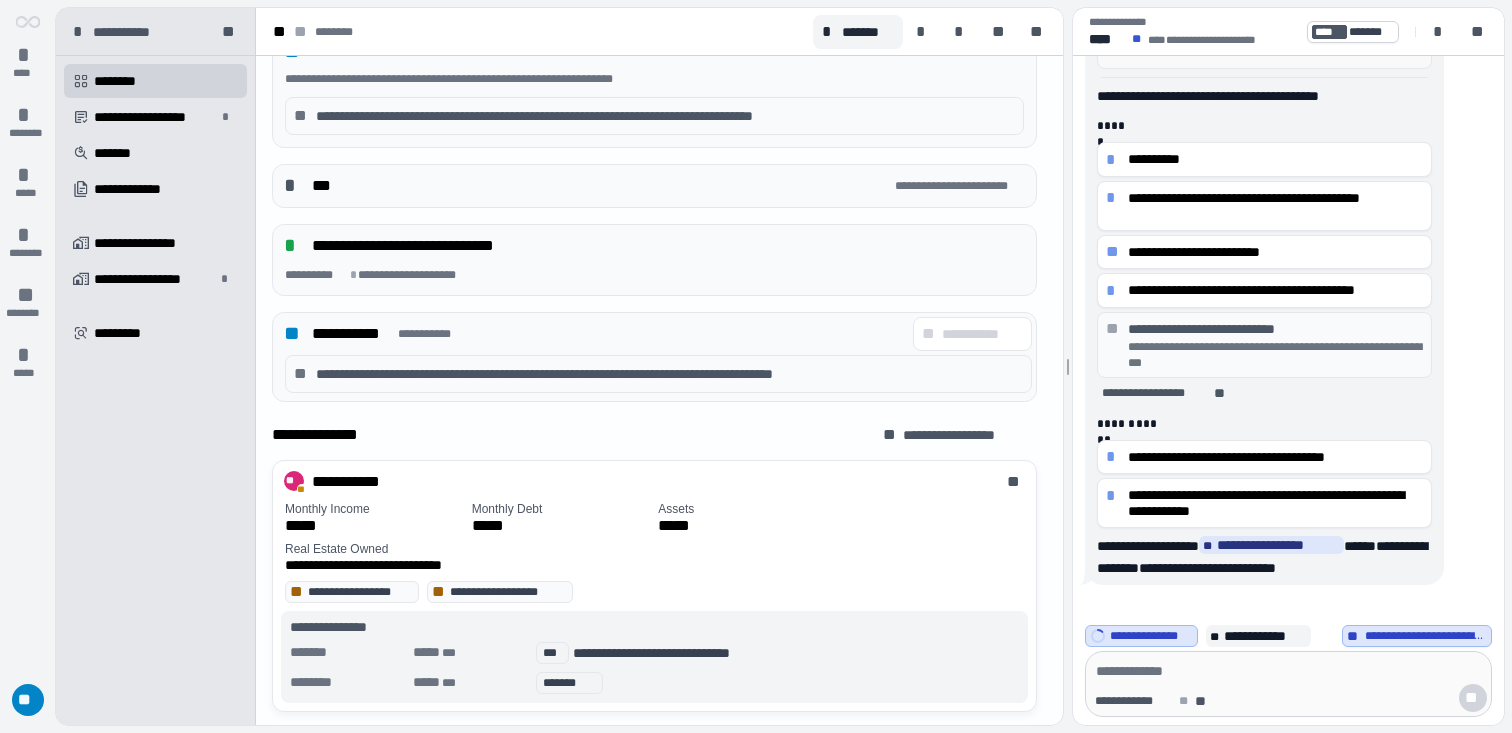 scroll, scrollTop: 701, scrollLeft: 0, axis: vertical 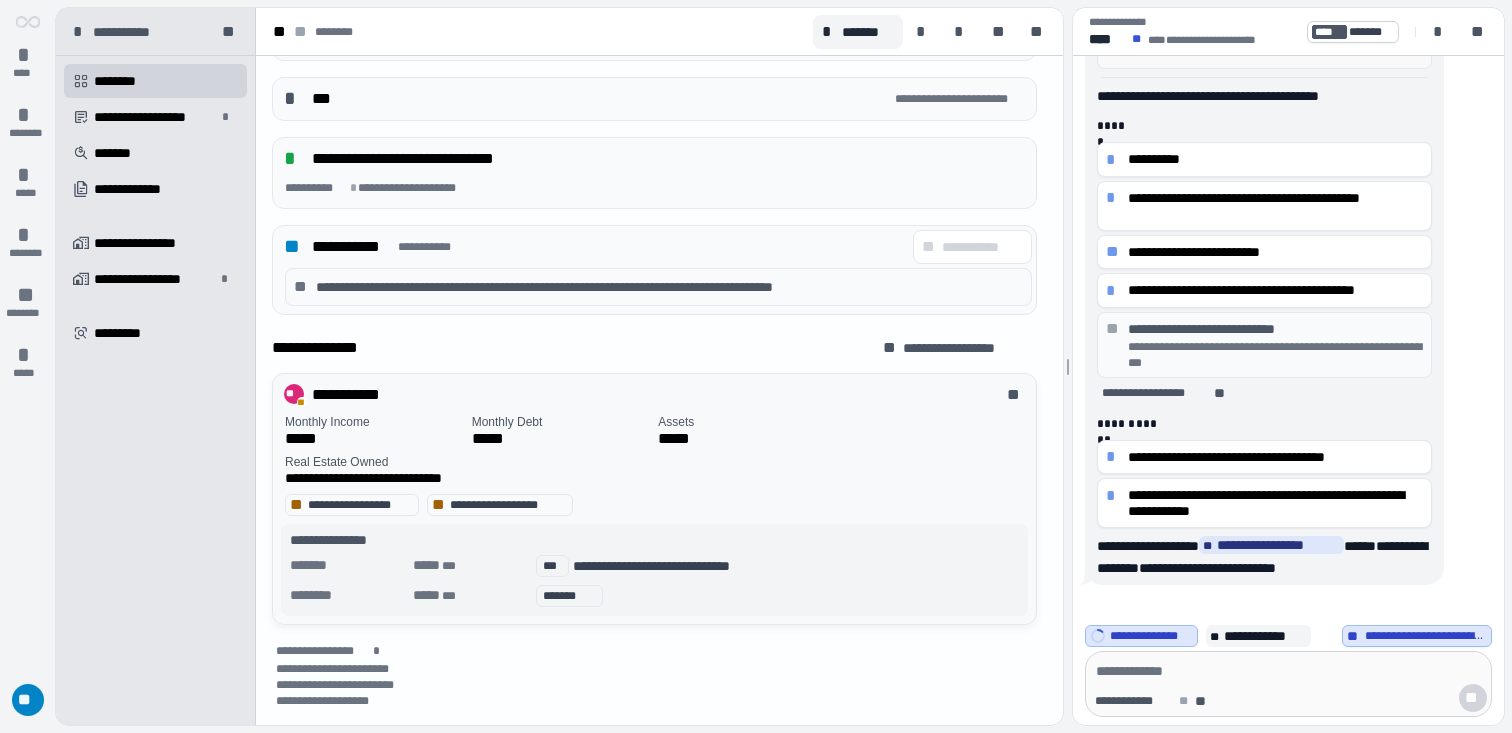 click on "*****" at bounding box center [840, 439] 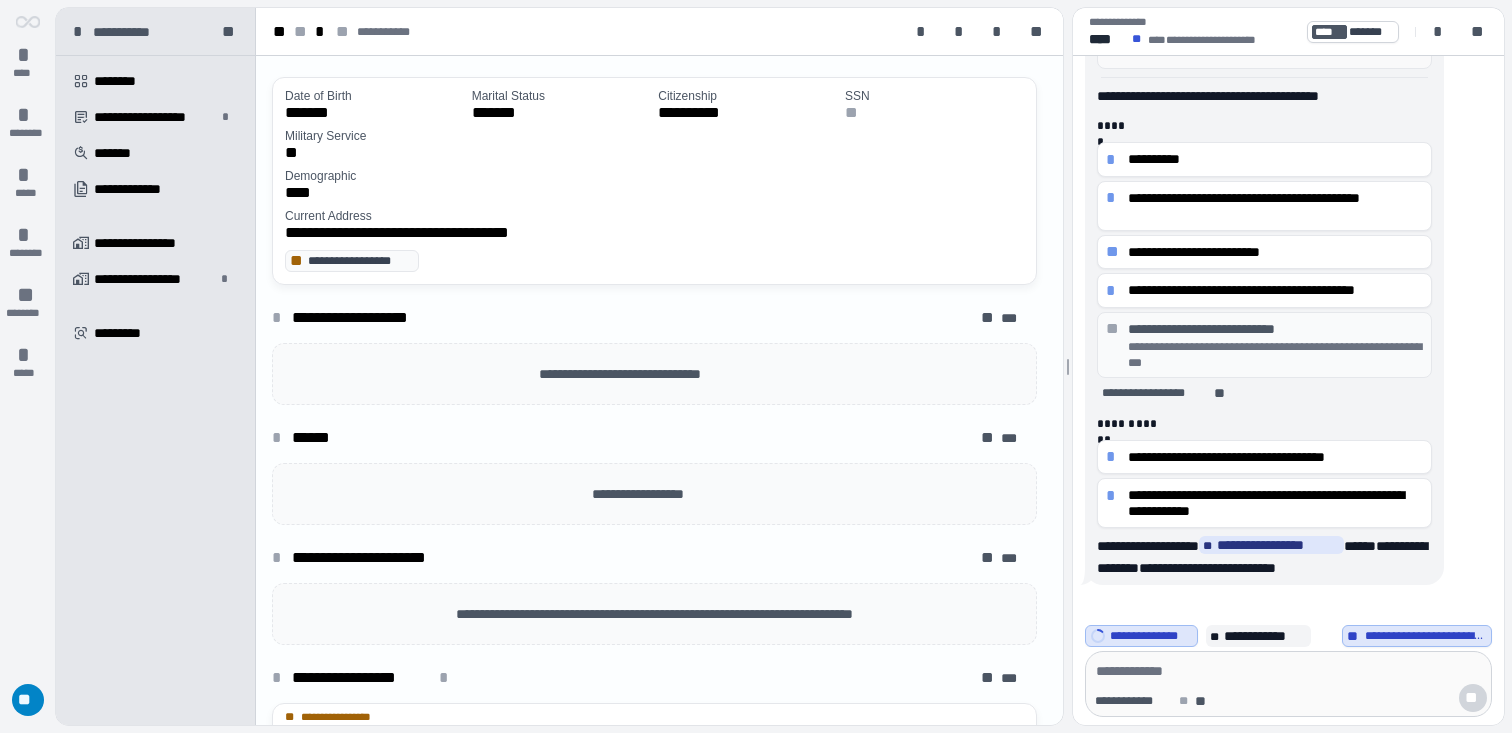 scroll, scrollTop: 0, scrollLeft: 0, axis: both 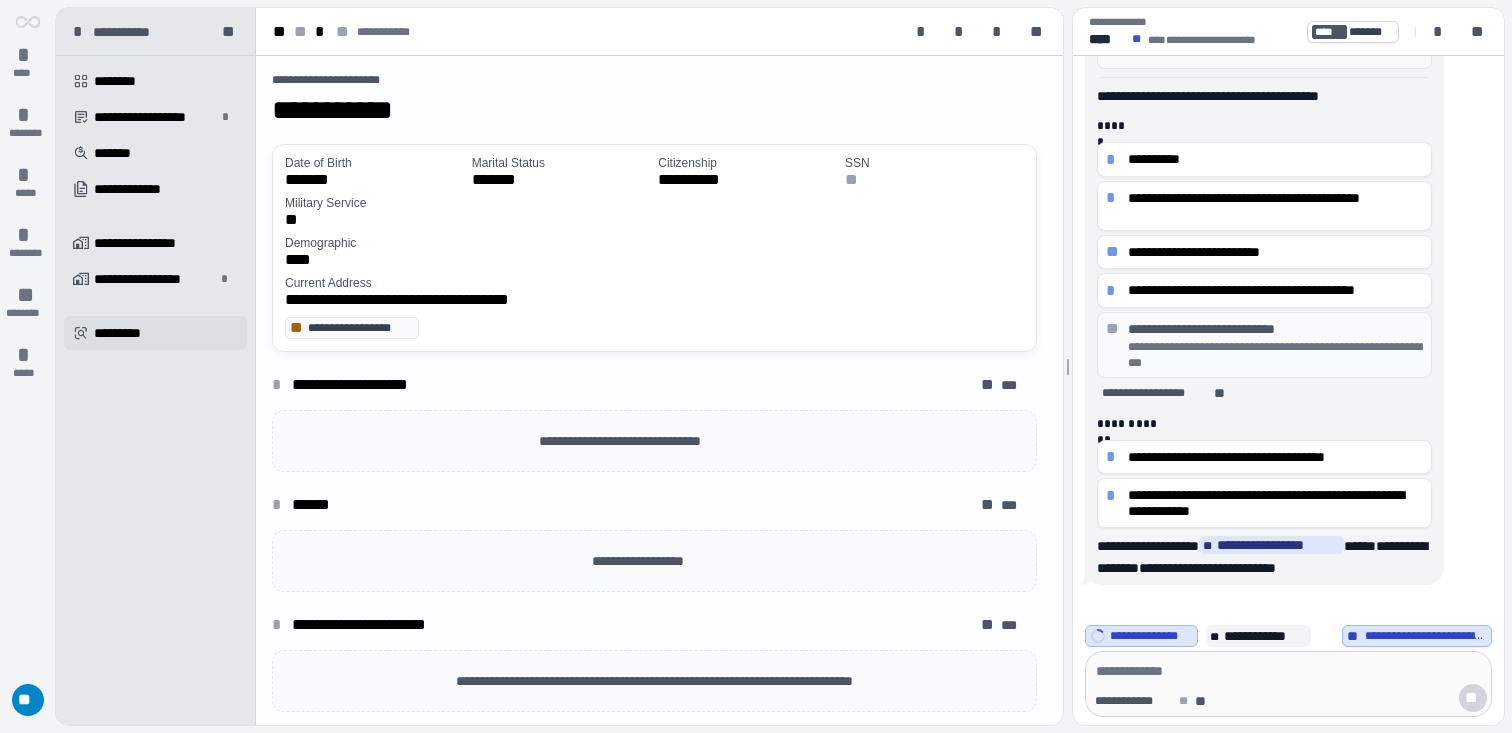click on " *********" at bounding box center (155, 333) 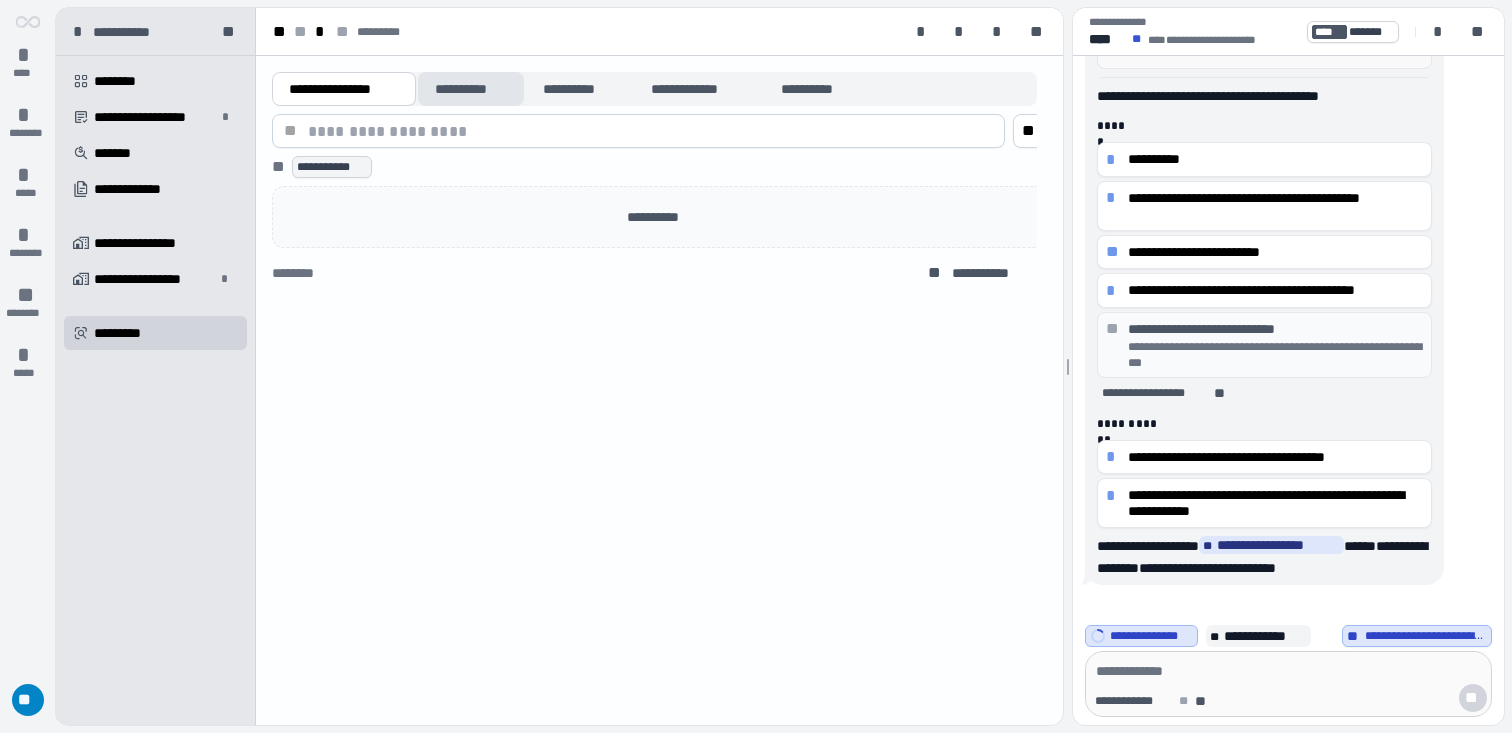 click on "**********" at bounding box center [471, 89] 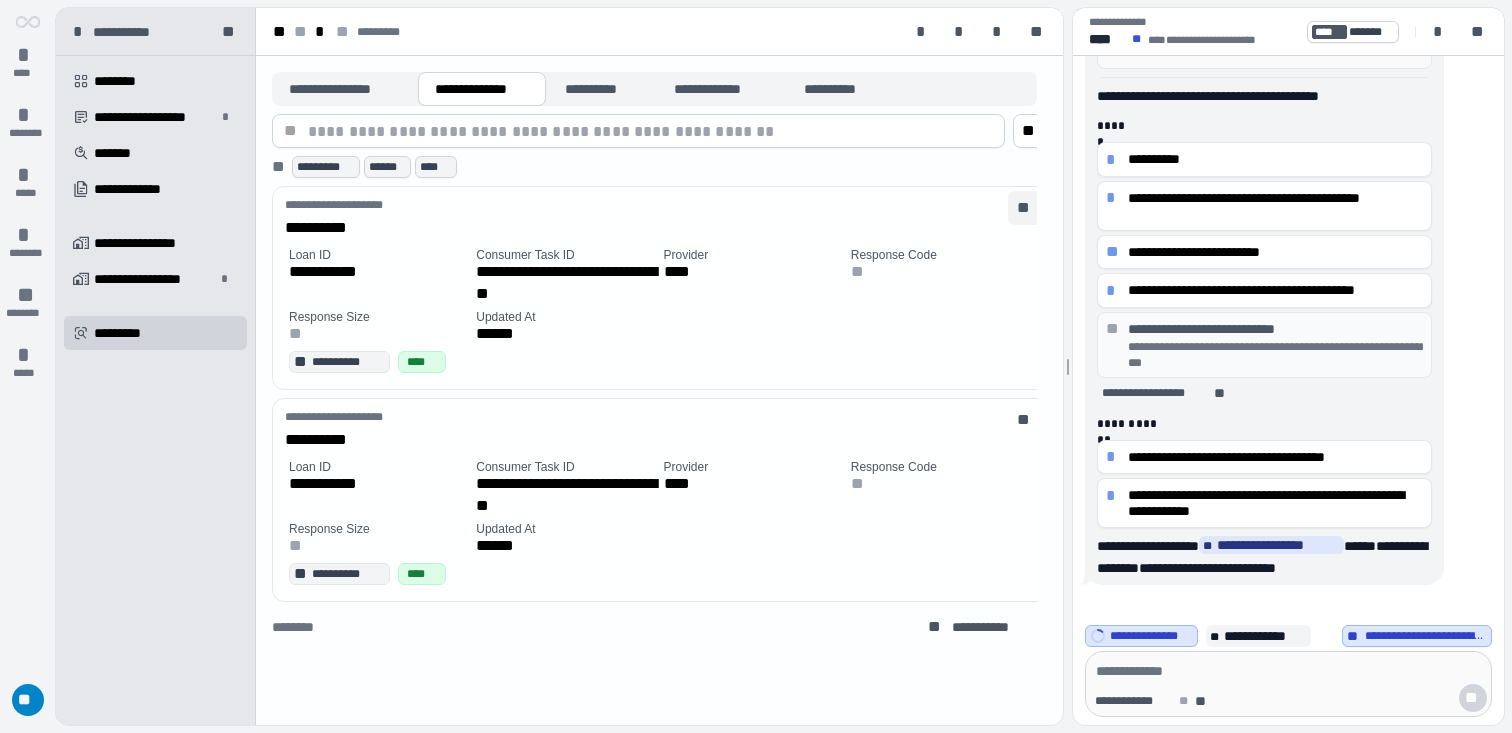 click on "**" at bounding box center [0, 0] 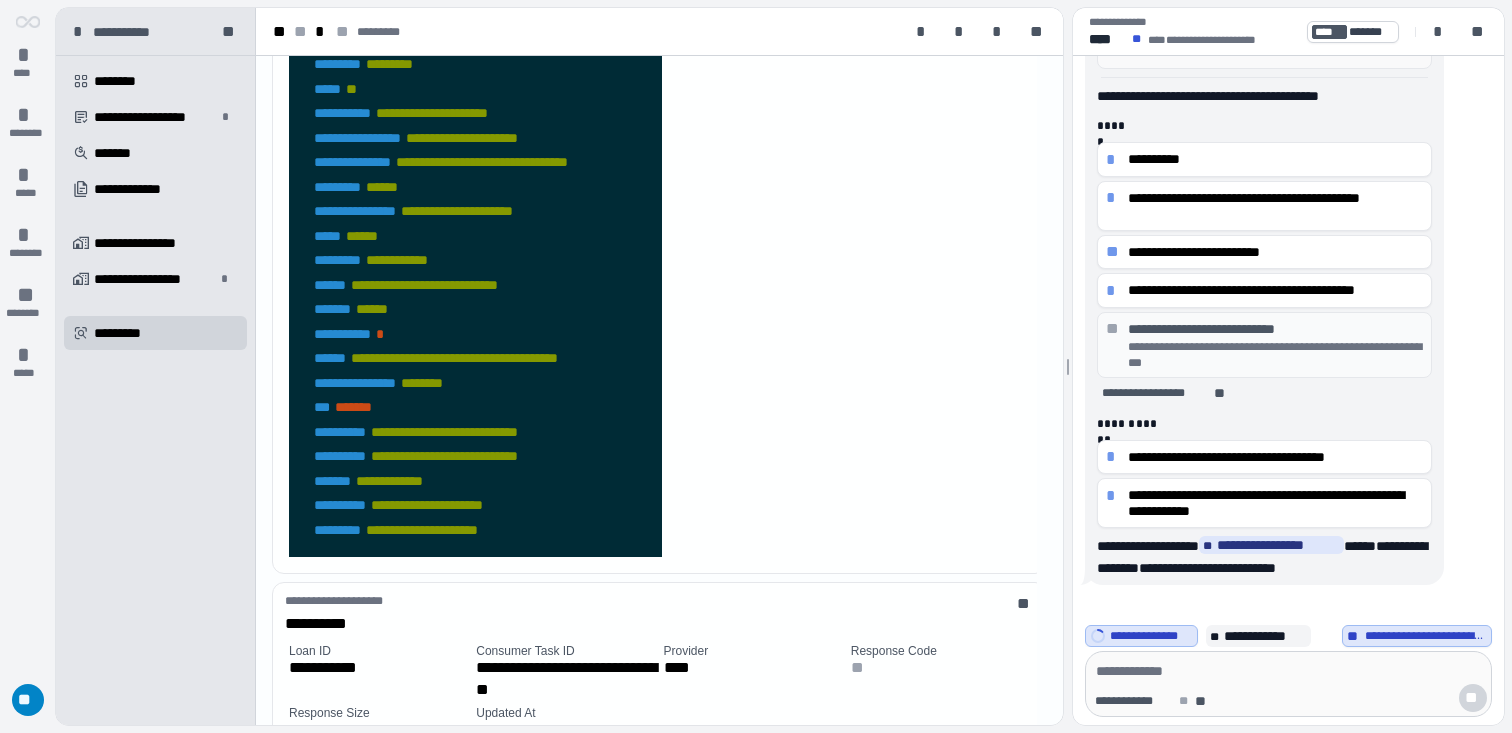 scroll, scrollTop: 557, scrollLeft: 0, axis: vertical 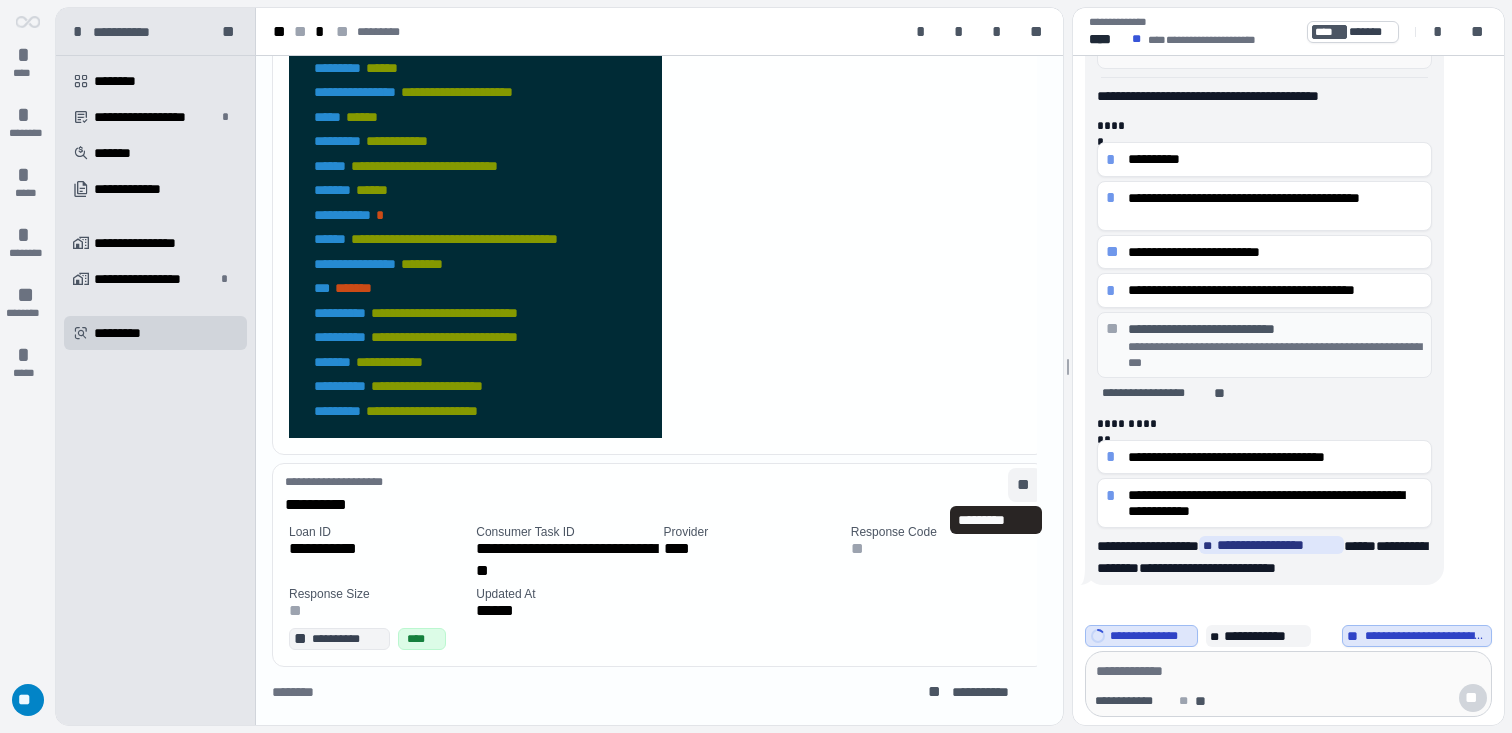 click on "**" at bounding box center (1025, 485) 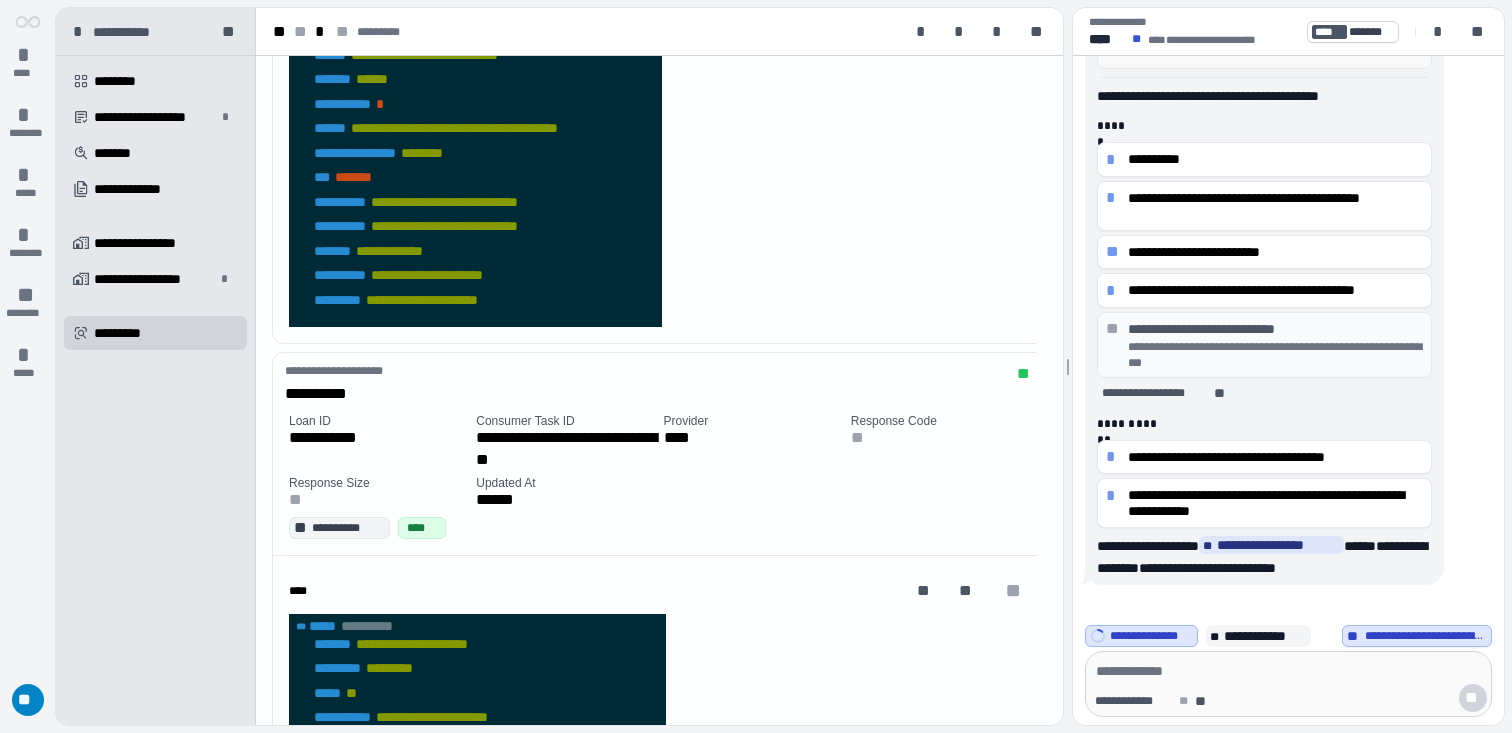 scroll, scrollTop: 223, scrollLeft: 0, axis: vertical 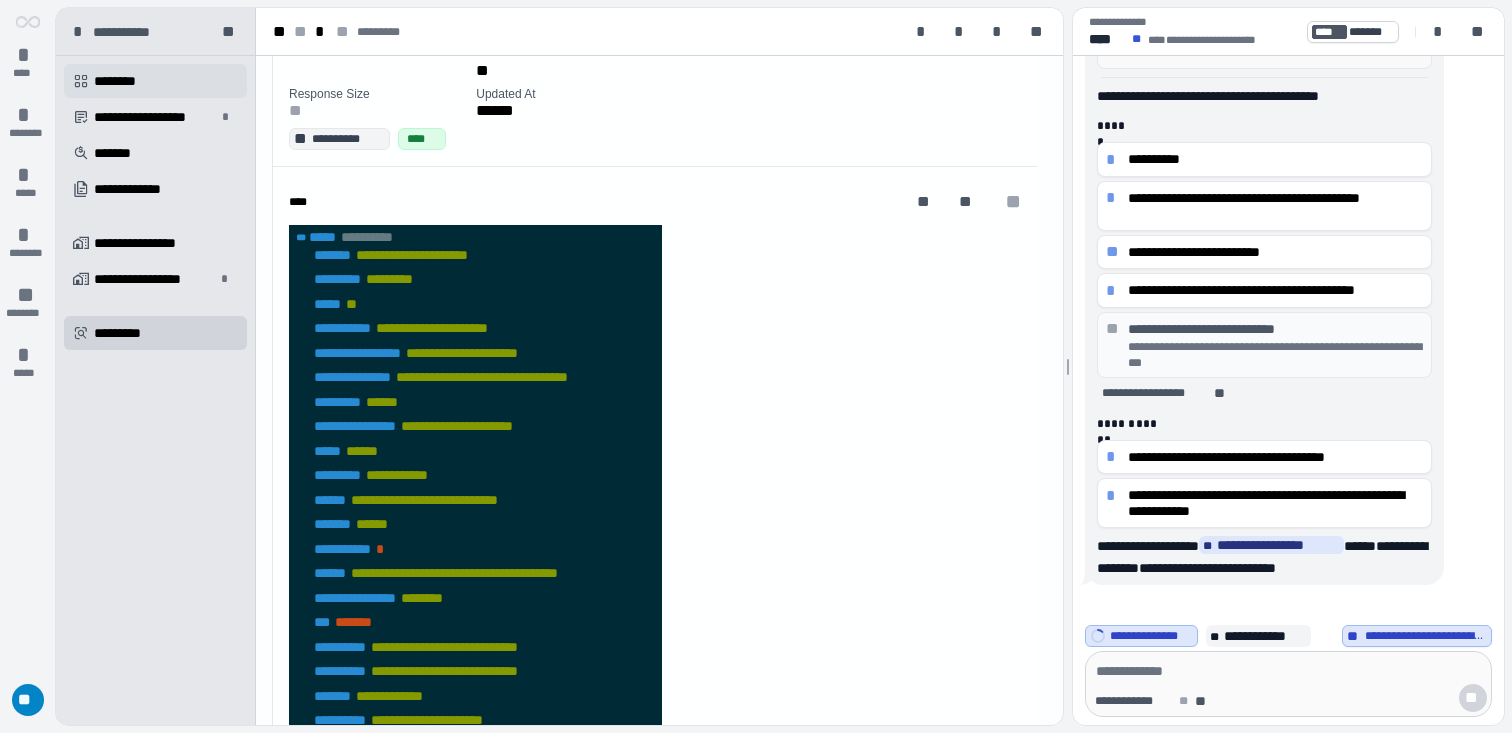 click on "********" at bounding box center (124, 81) 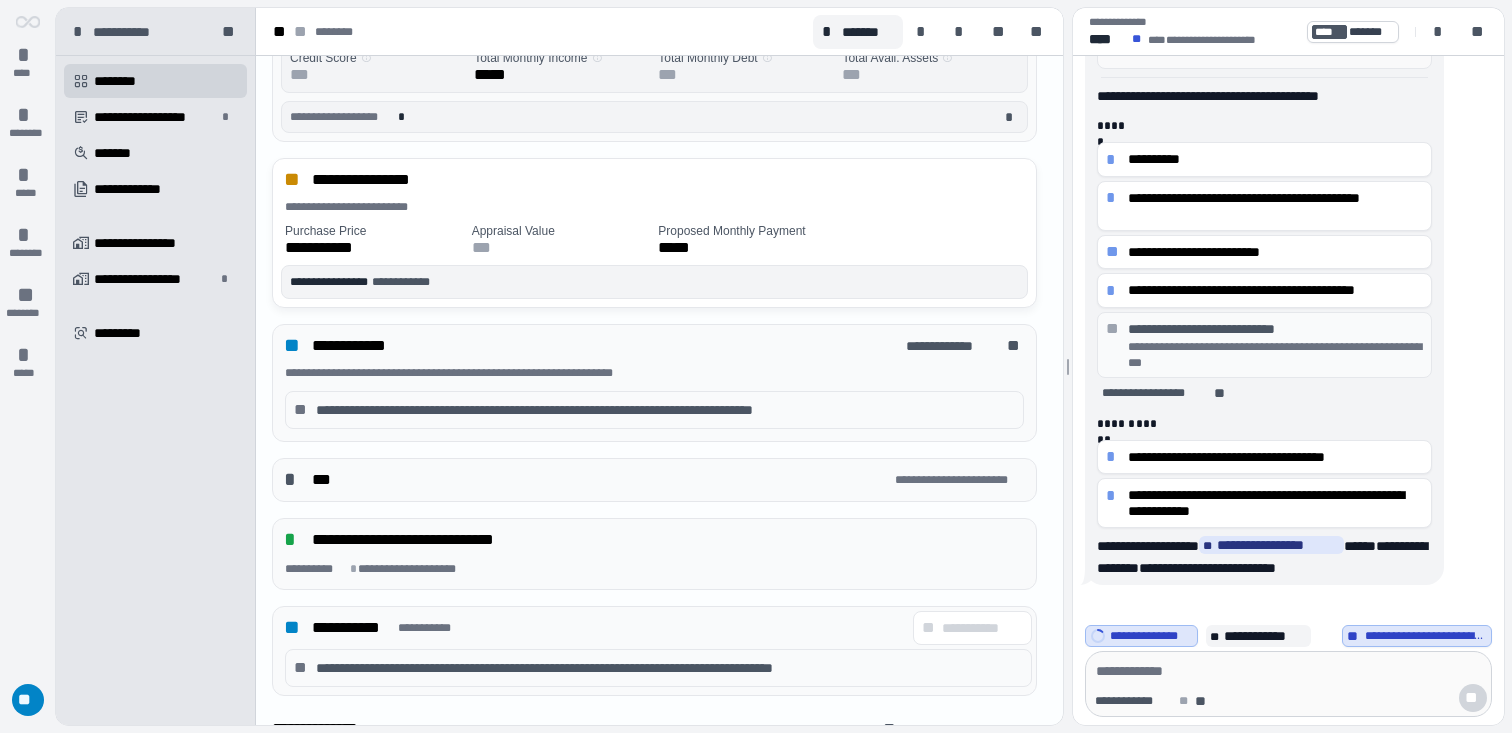 scroll, scrollTop: 504, scrollLeft: 0, axis: vertical 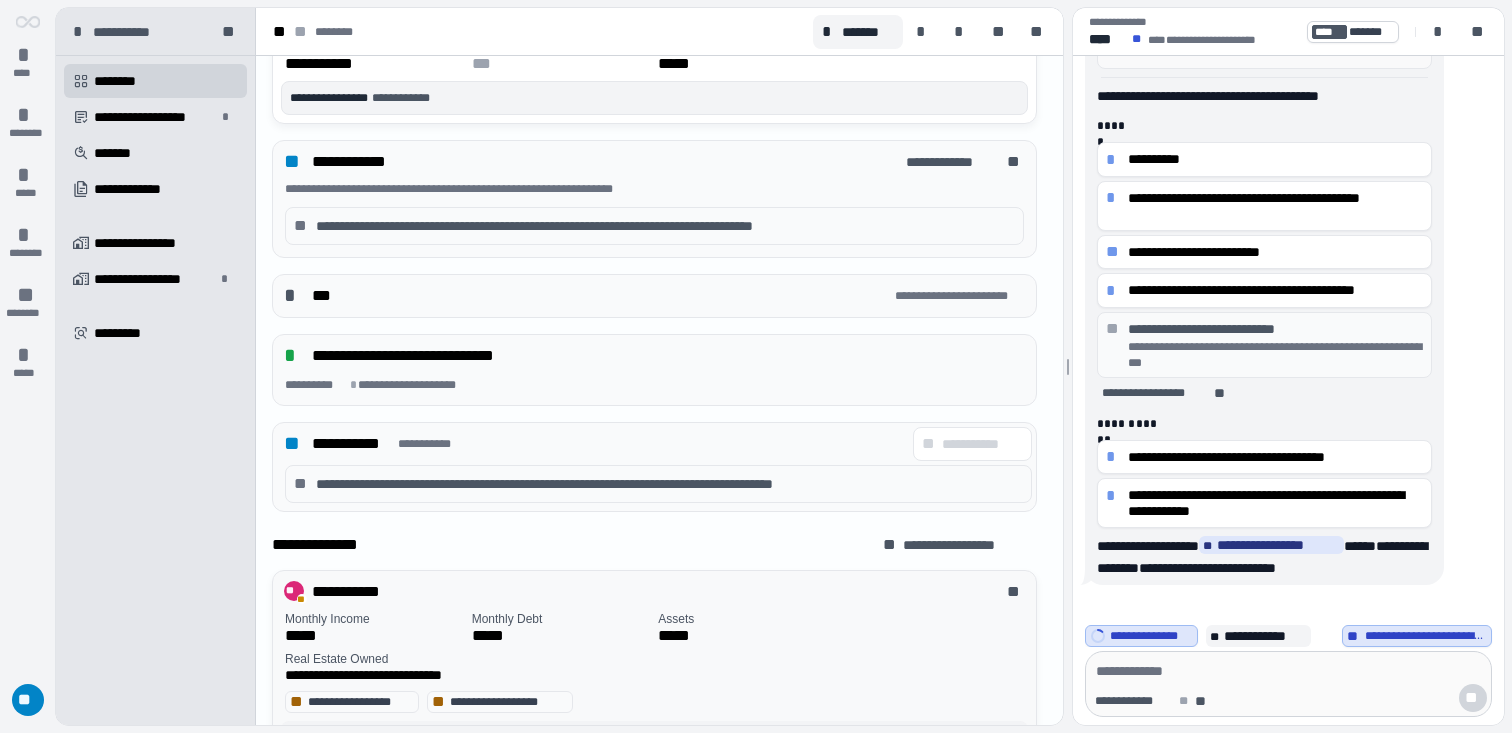 click on "Real Estate Owned" at bounding box center [467, 659] 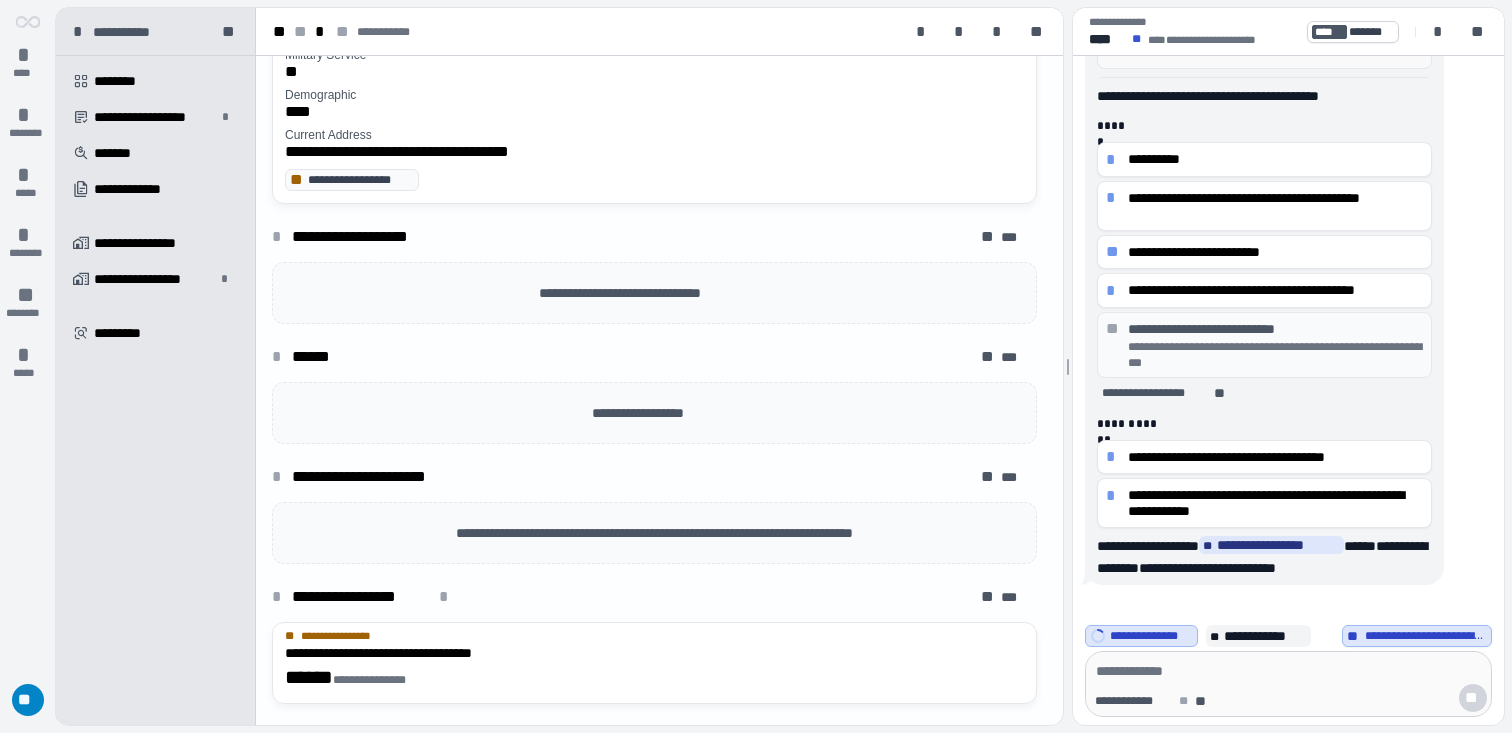 scroll, scrollTop: 371, scrollLeft: 0, axis: vertical 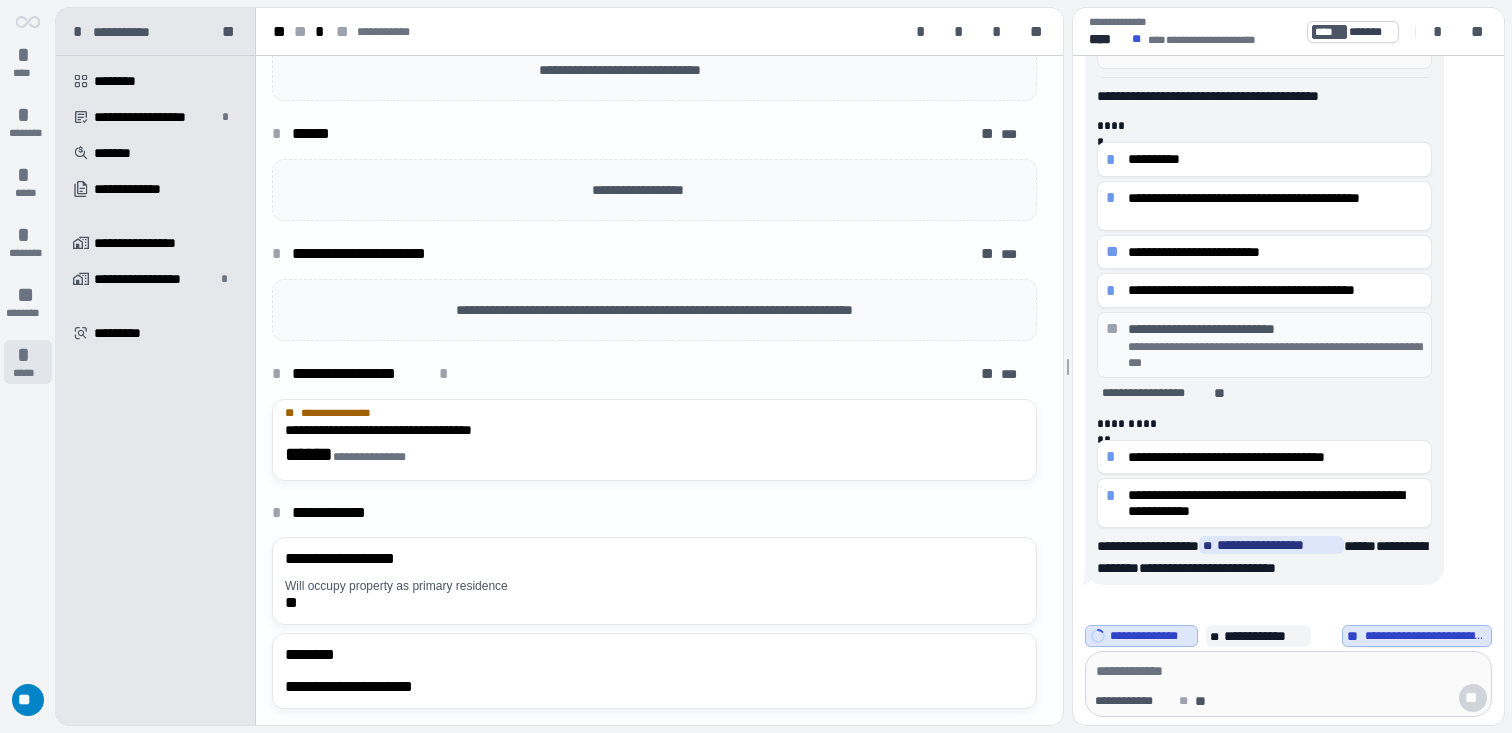 click on "* *****" at bounding box center [28, 362] 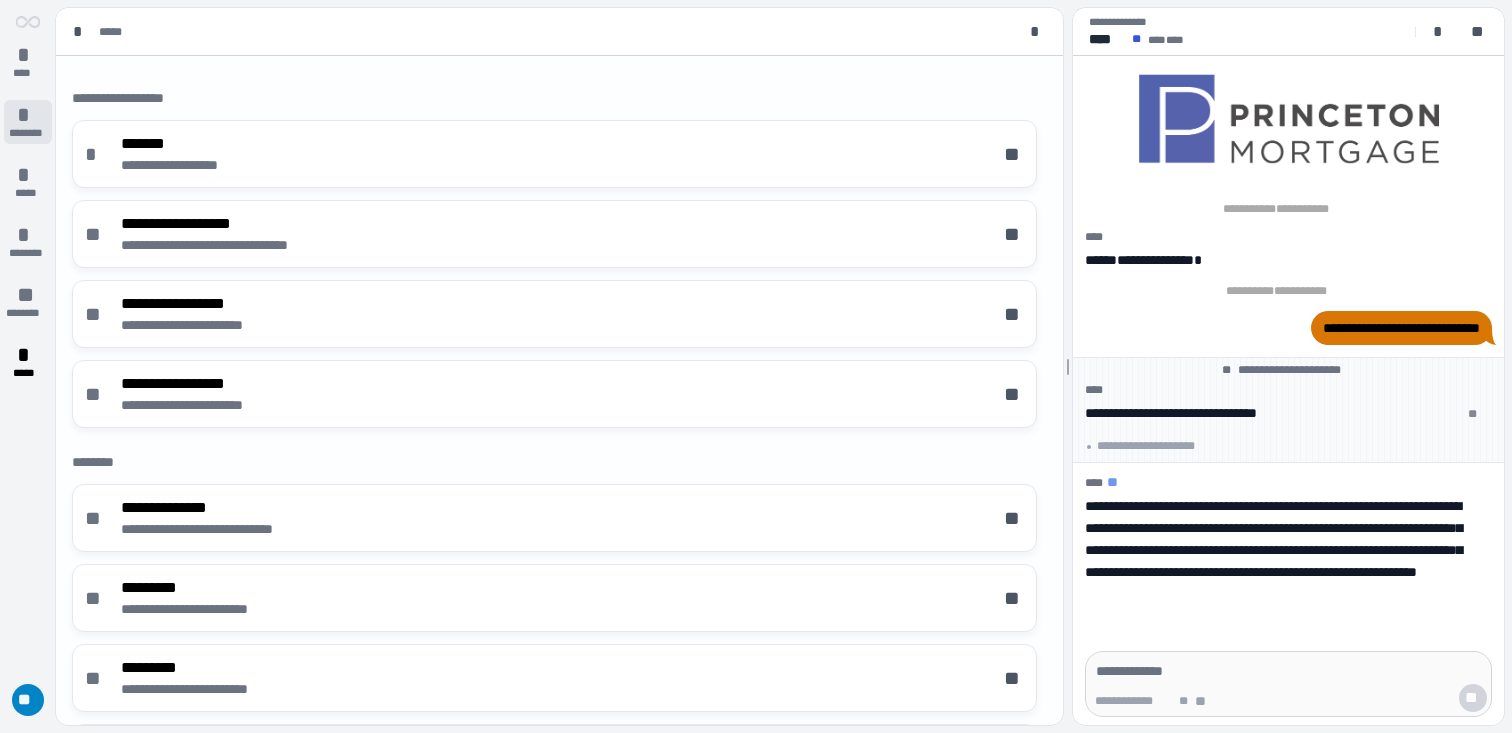 click on "*" at bounding box center [28, 115] 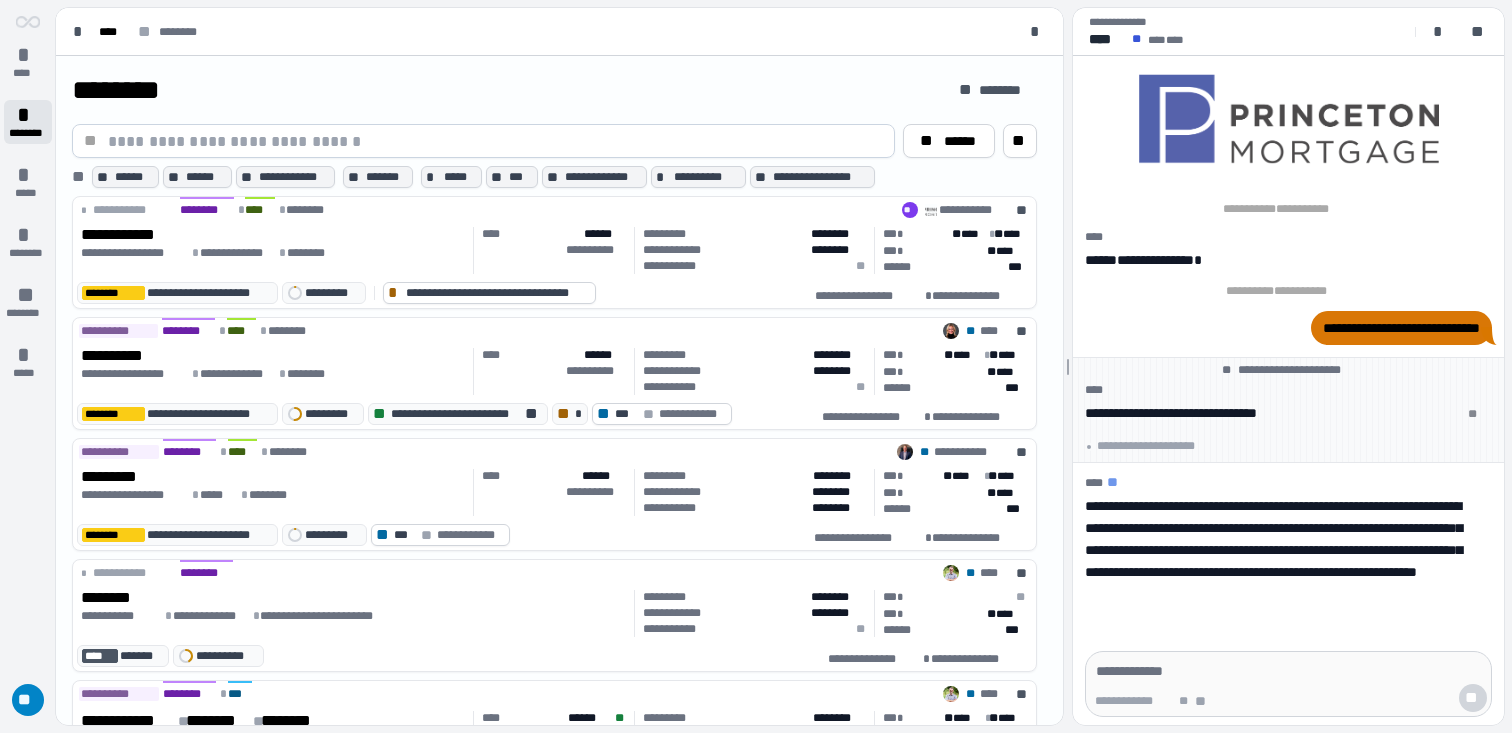 click on "*" at bounding box center [28, 115] 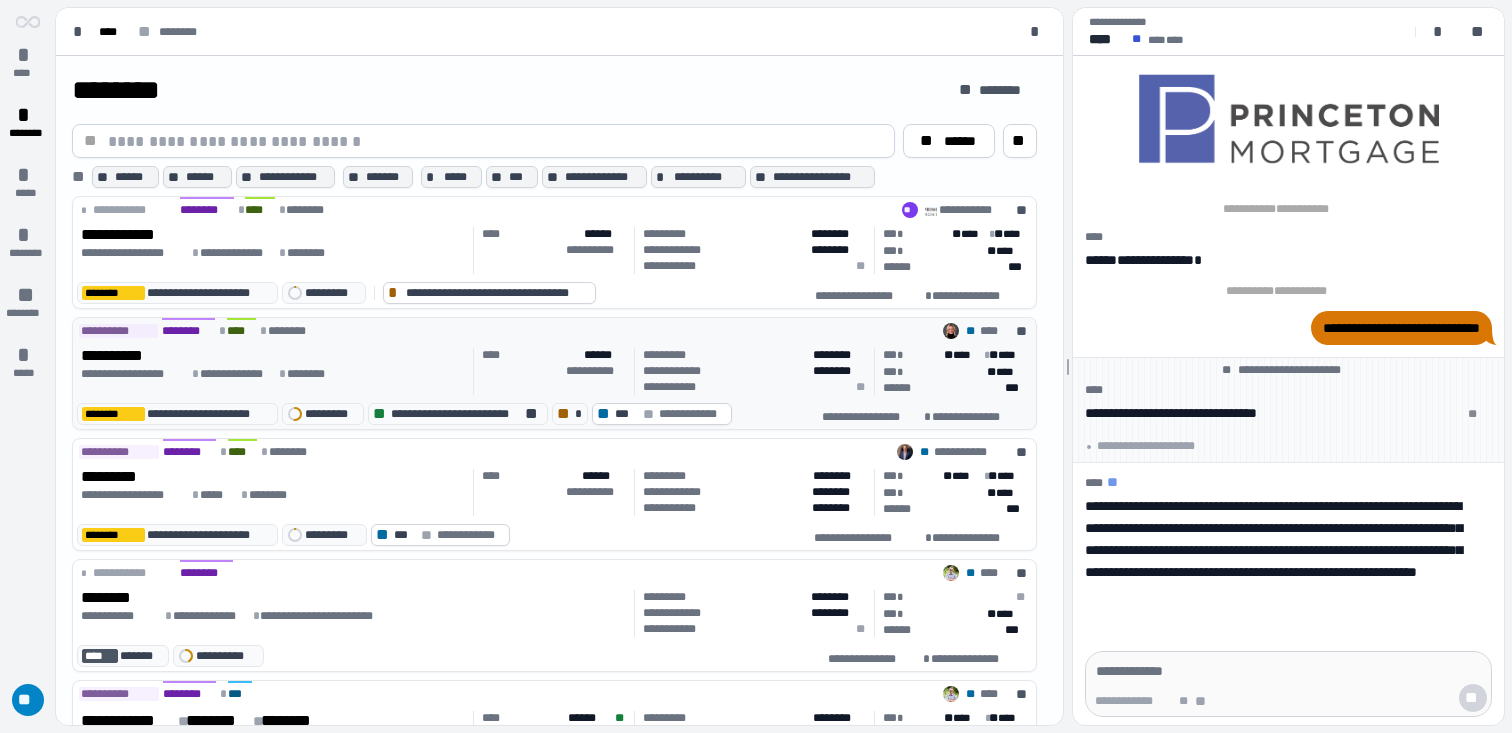 scroll, scrollTop: 91, scrollLeft: 0, axis: vertical 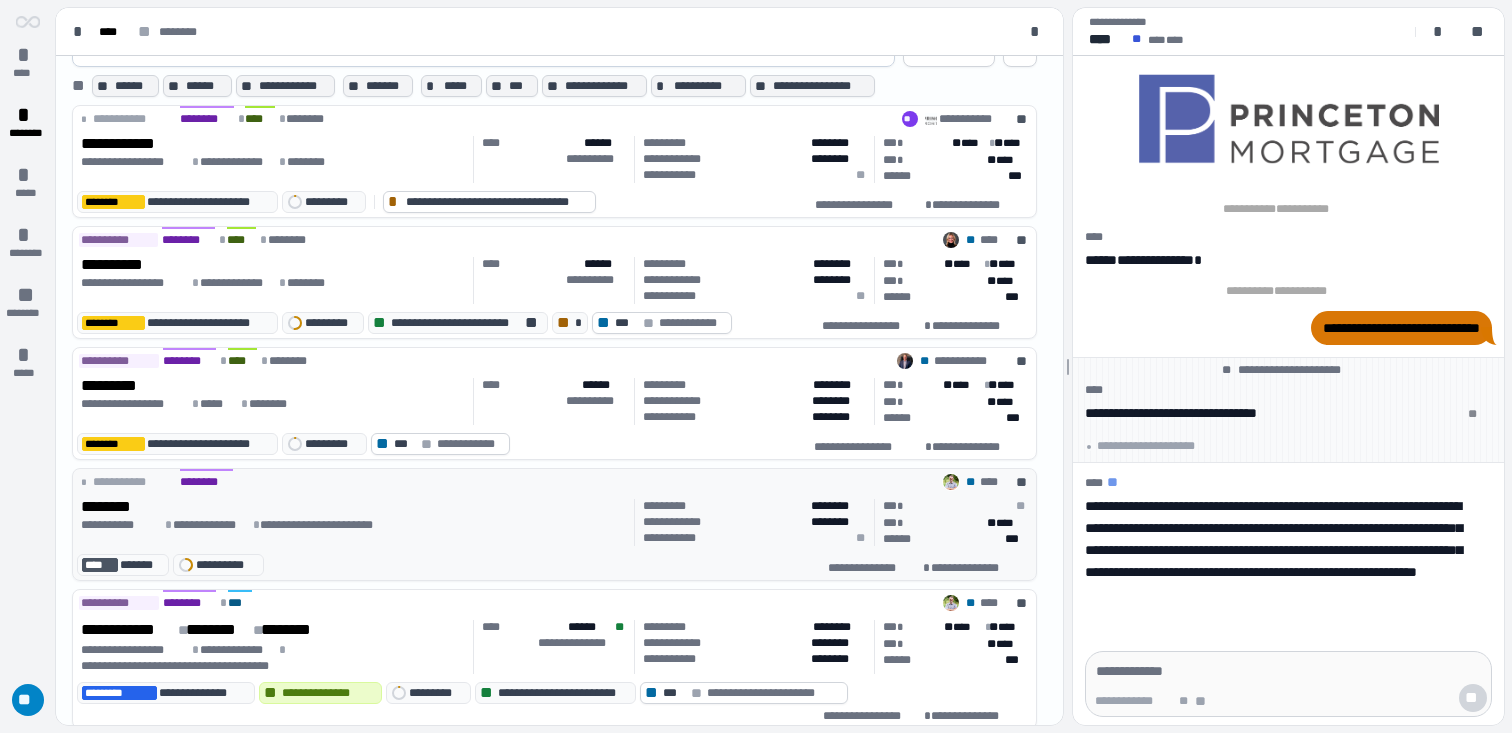 click on "**********" at bounding box center [354, 522] 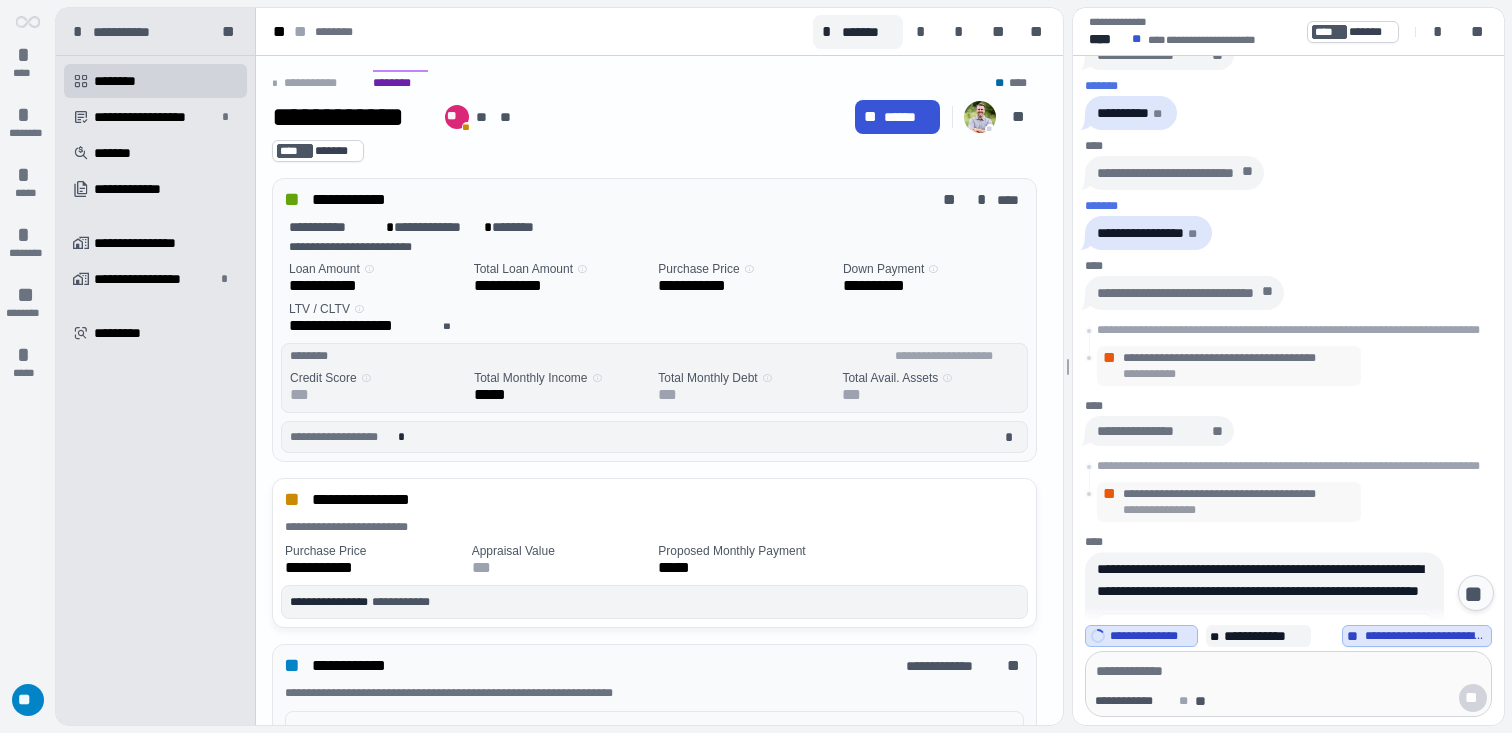 scroll, scrollTop: 860, scrollLeft: 0, axis: vertical 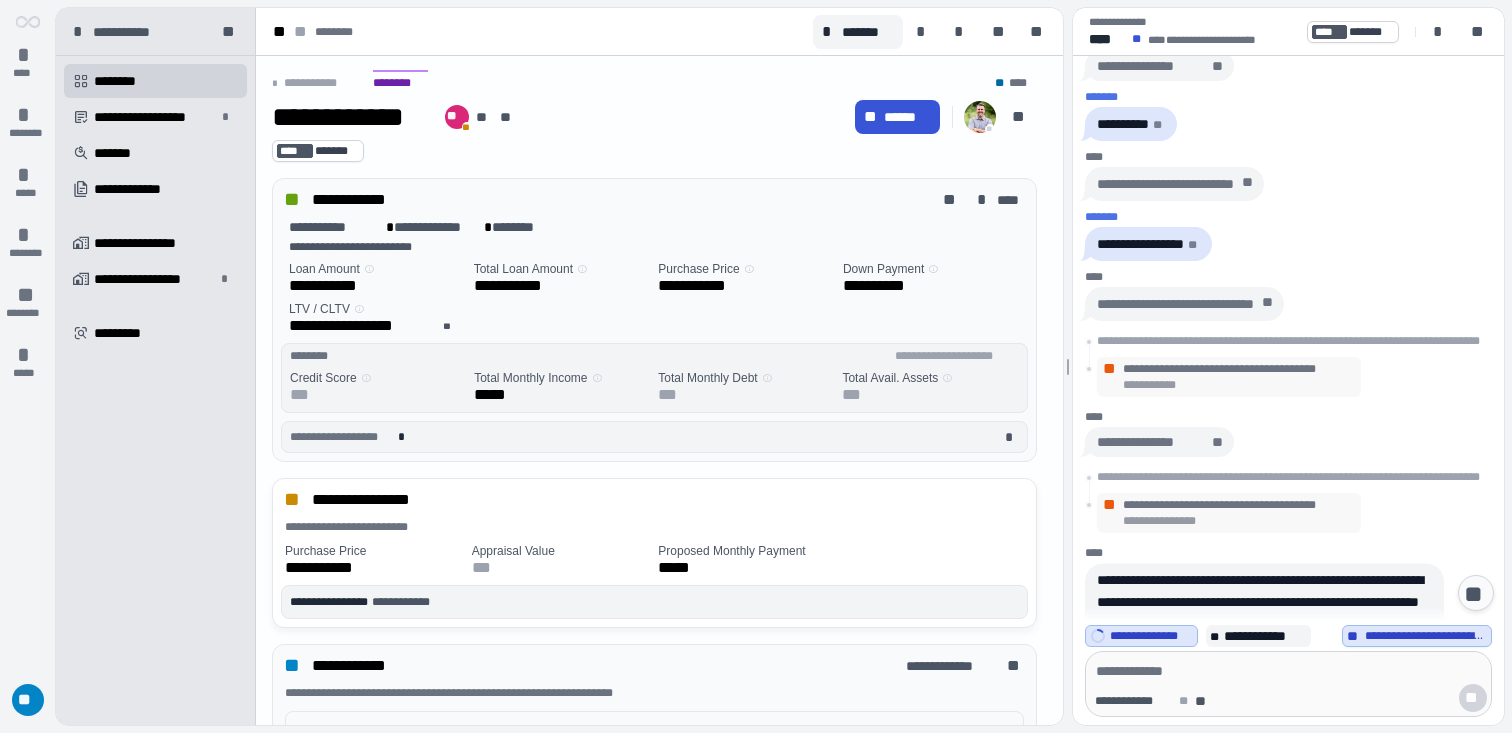 click on "**********" at bounding box center [1239, 506] 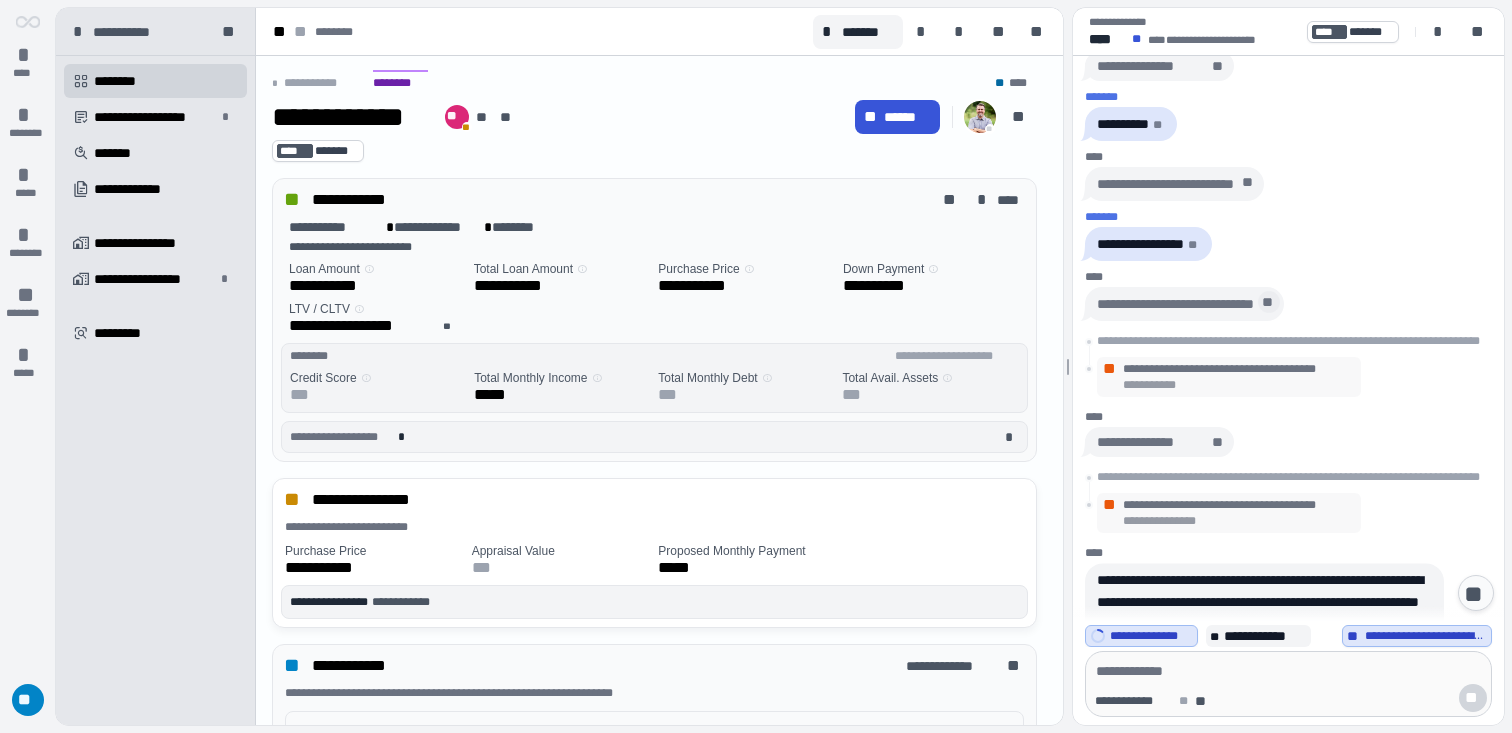 click on "**" at bounding box center [1269, 303] 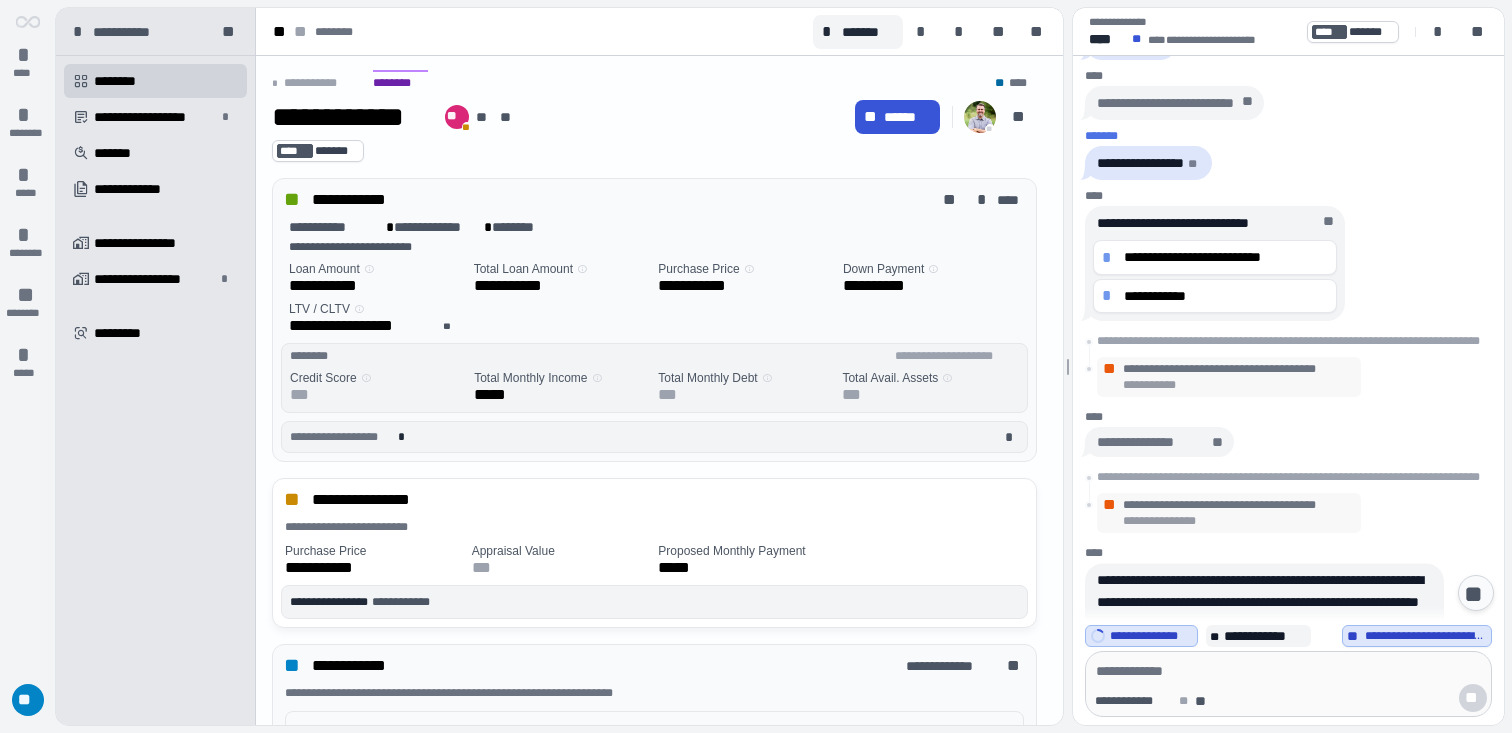 click on "**********" at bounding box center [1239, 370] 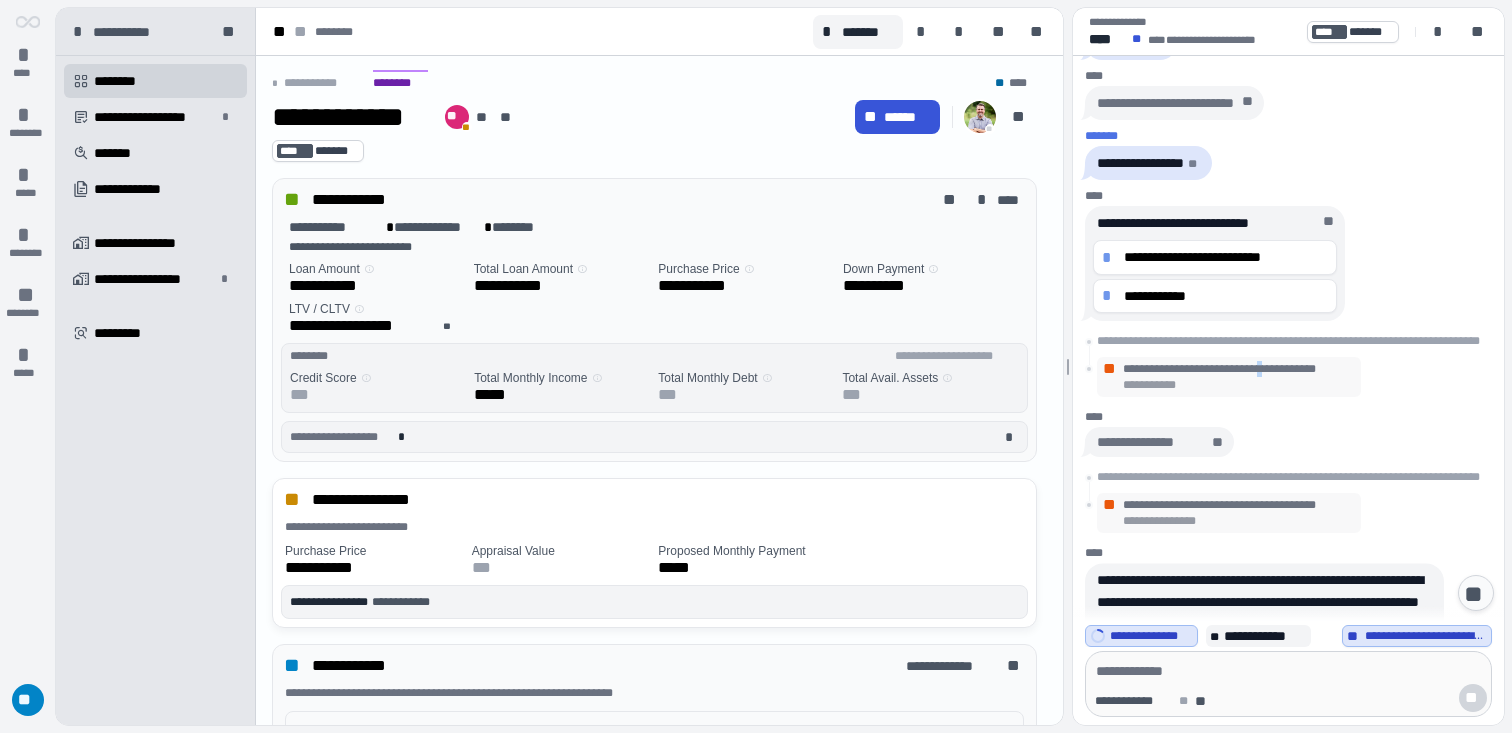 click on "**********" at bounding box center (1239, 370) 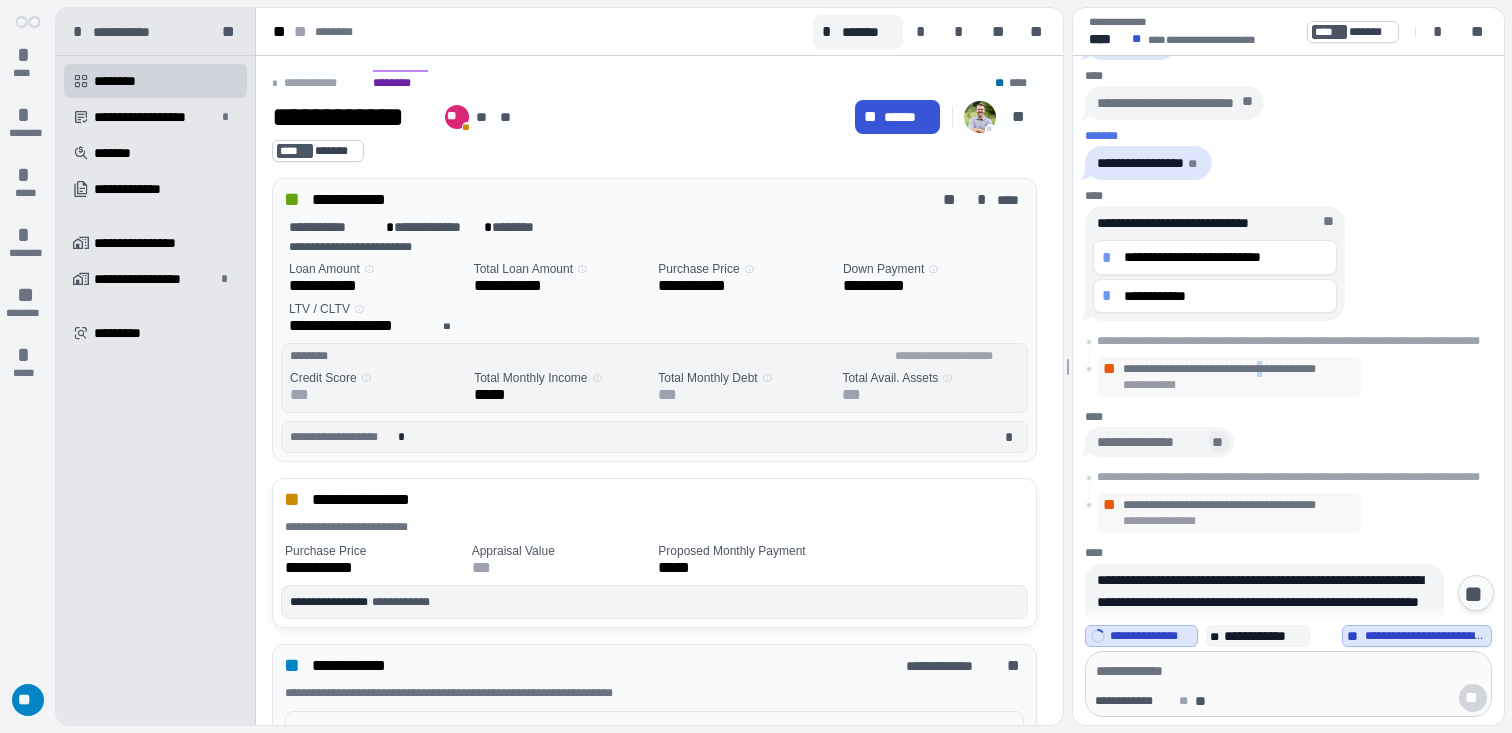click on "**" at bounding box center (1218, 443) 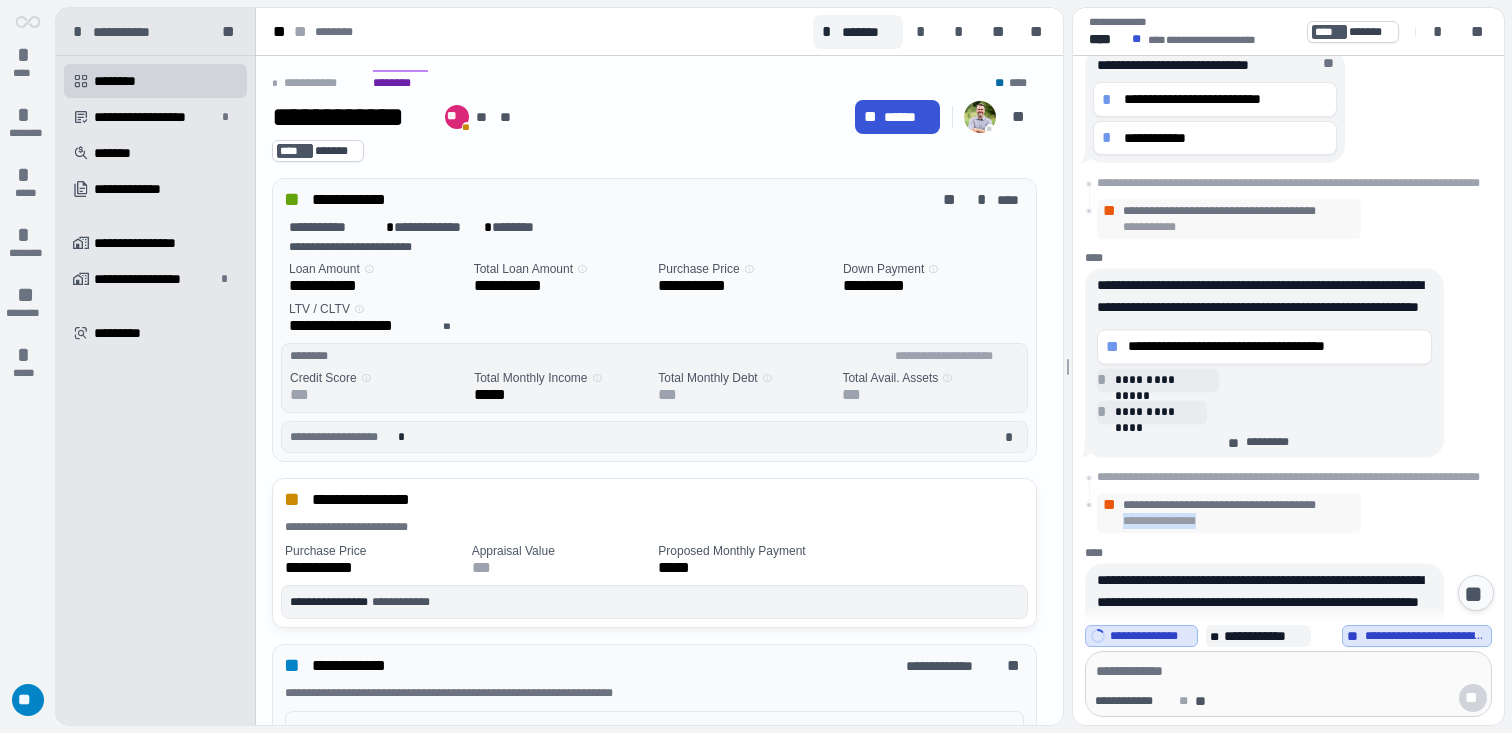 drag, startPoint x: 1209, startPoint y: 478, endPoint x: 1118, endPoint y: 484, distance: 91.197586 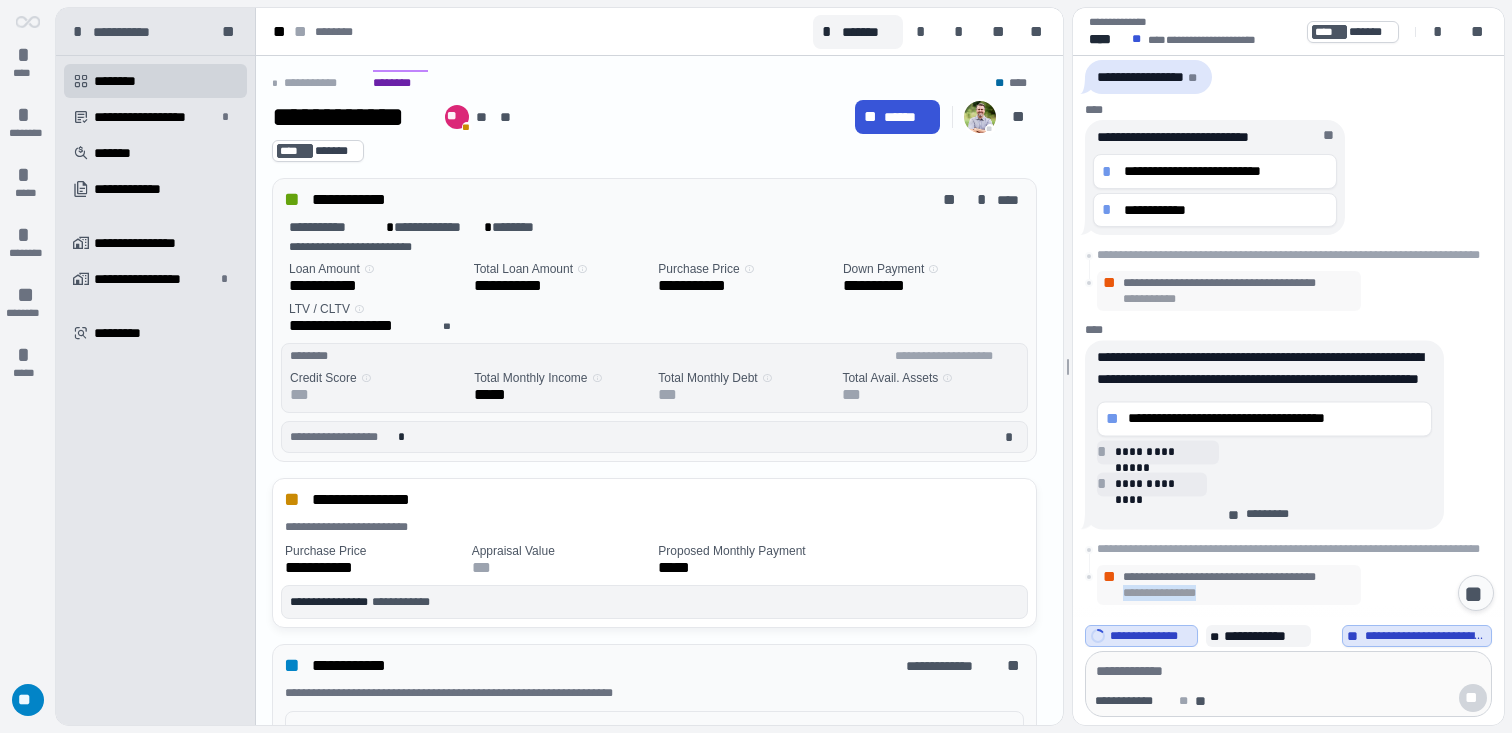 scroll, scrollTop: 937, scrollLeft: 0, axis: vertical 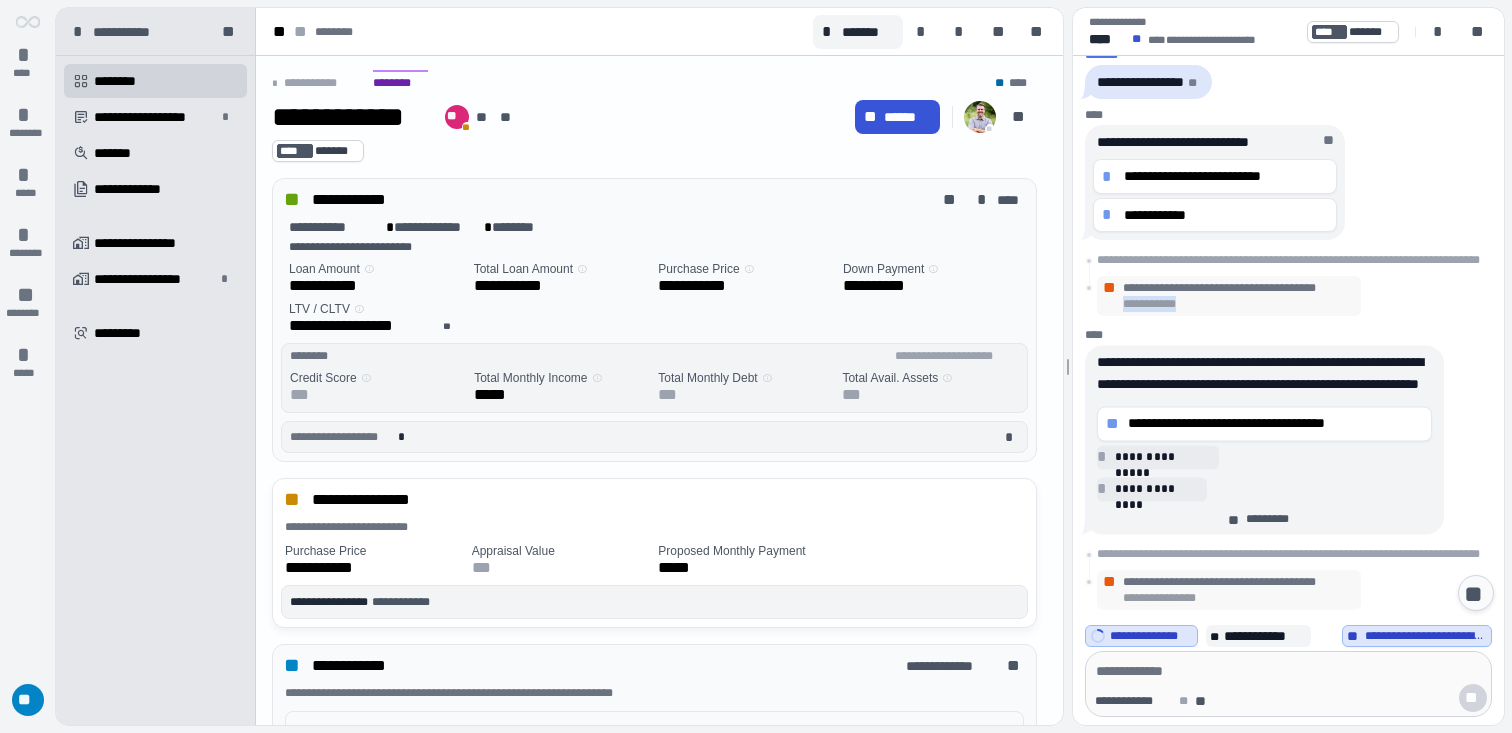 drag, startPoint x: 1191, startPoint y: 221, endPoint x: 1120, endPoint y: 219, distance: 71.02816 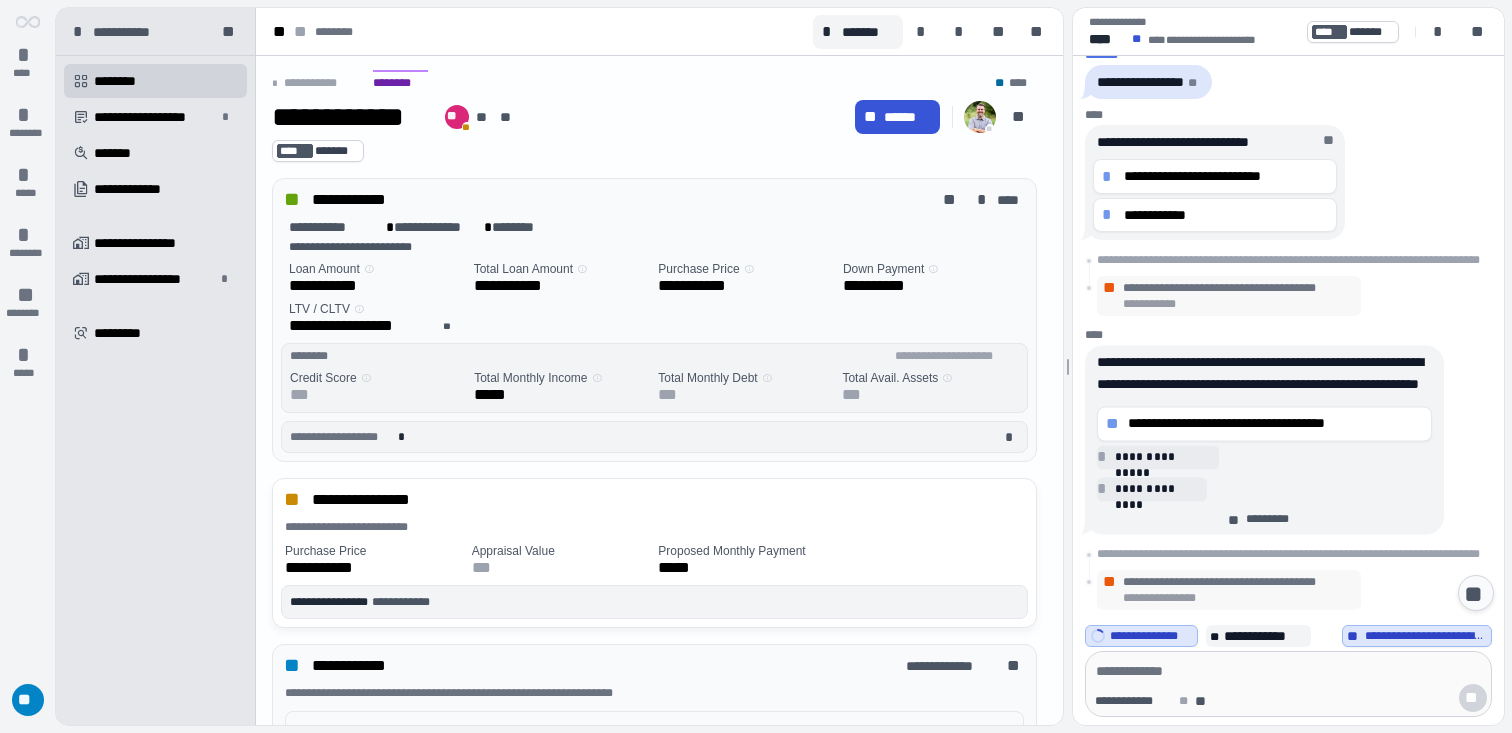 click on "**********" at bounding box center (1294, 431) 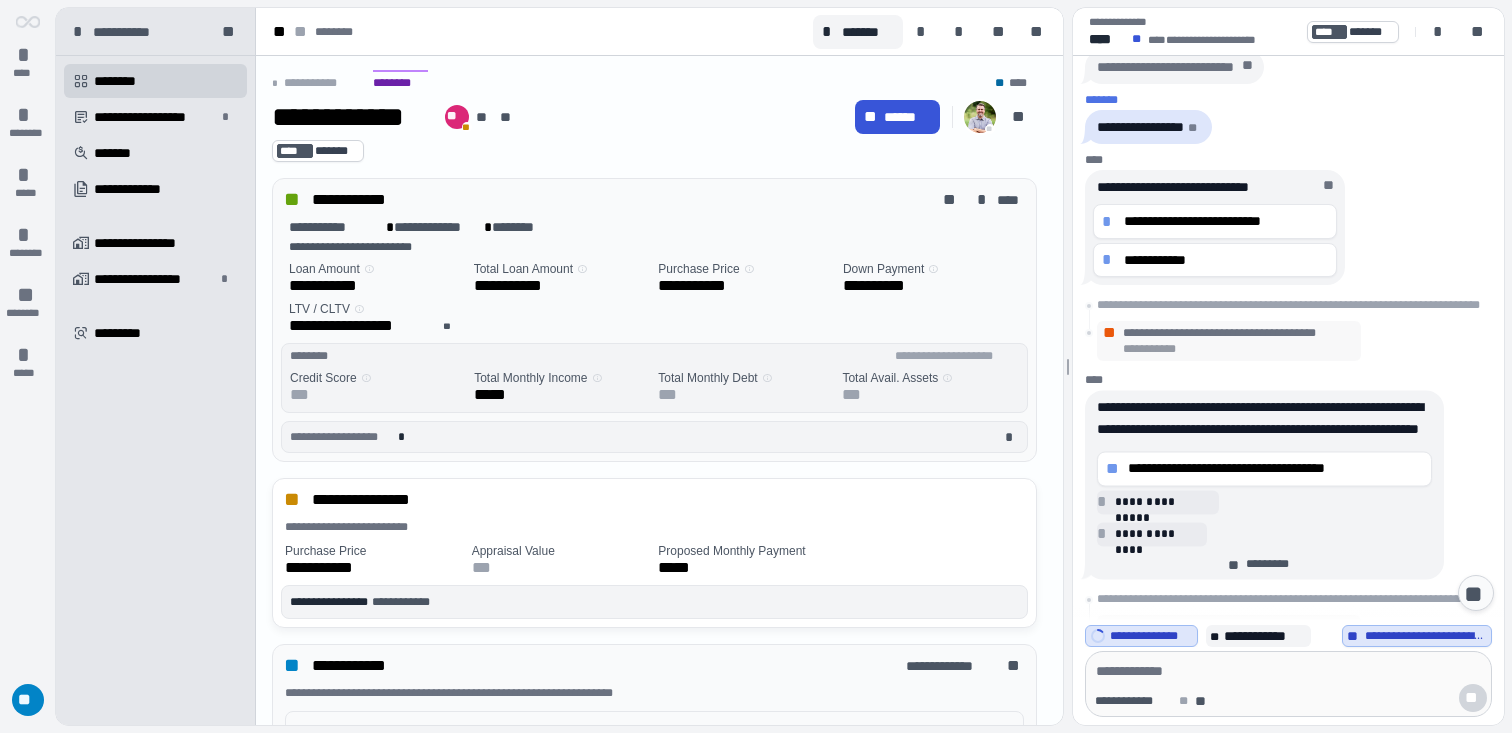 scroll, scrollTop: 986, scrollLeft: 0, axis: vertical 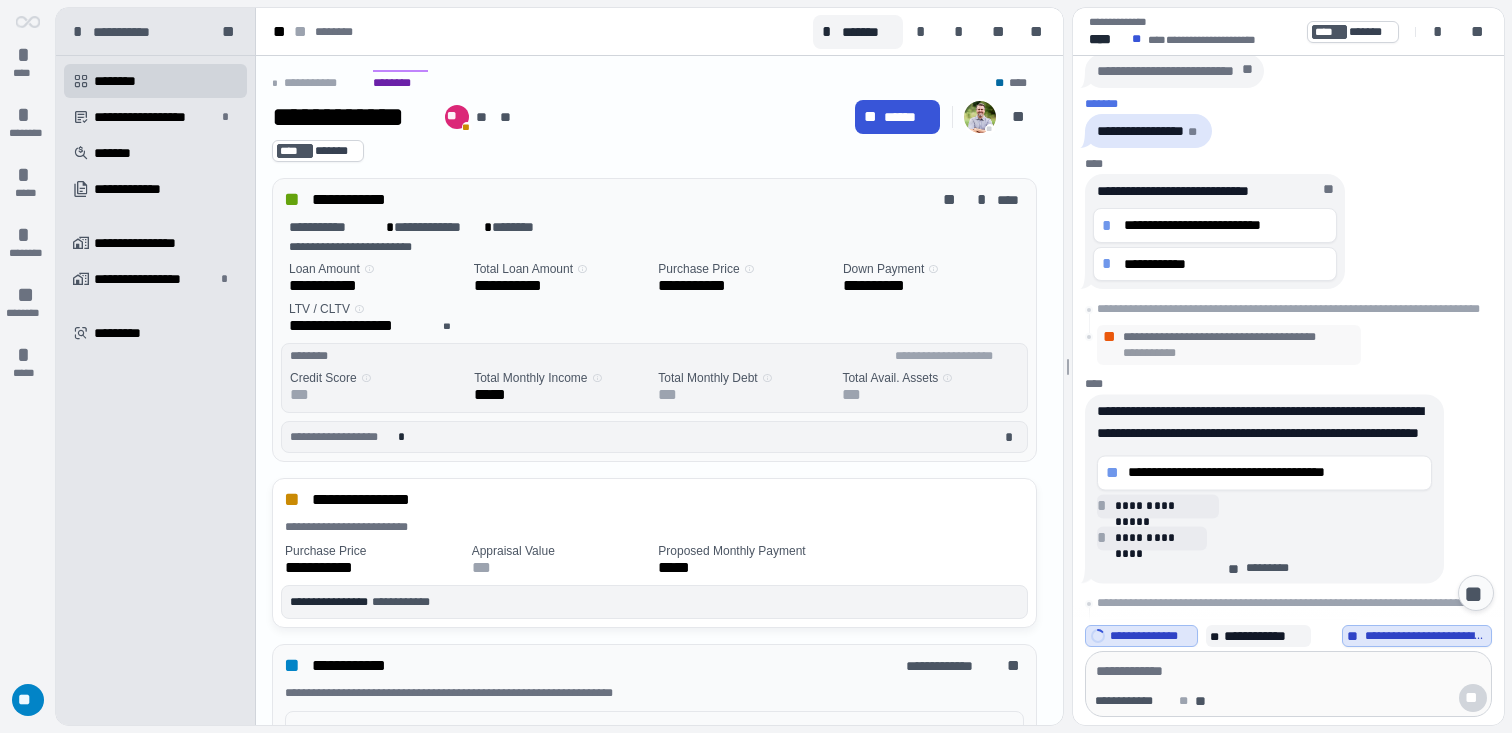click on "**********" at bounding box center (1152, 353) 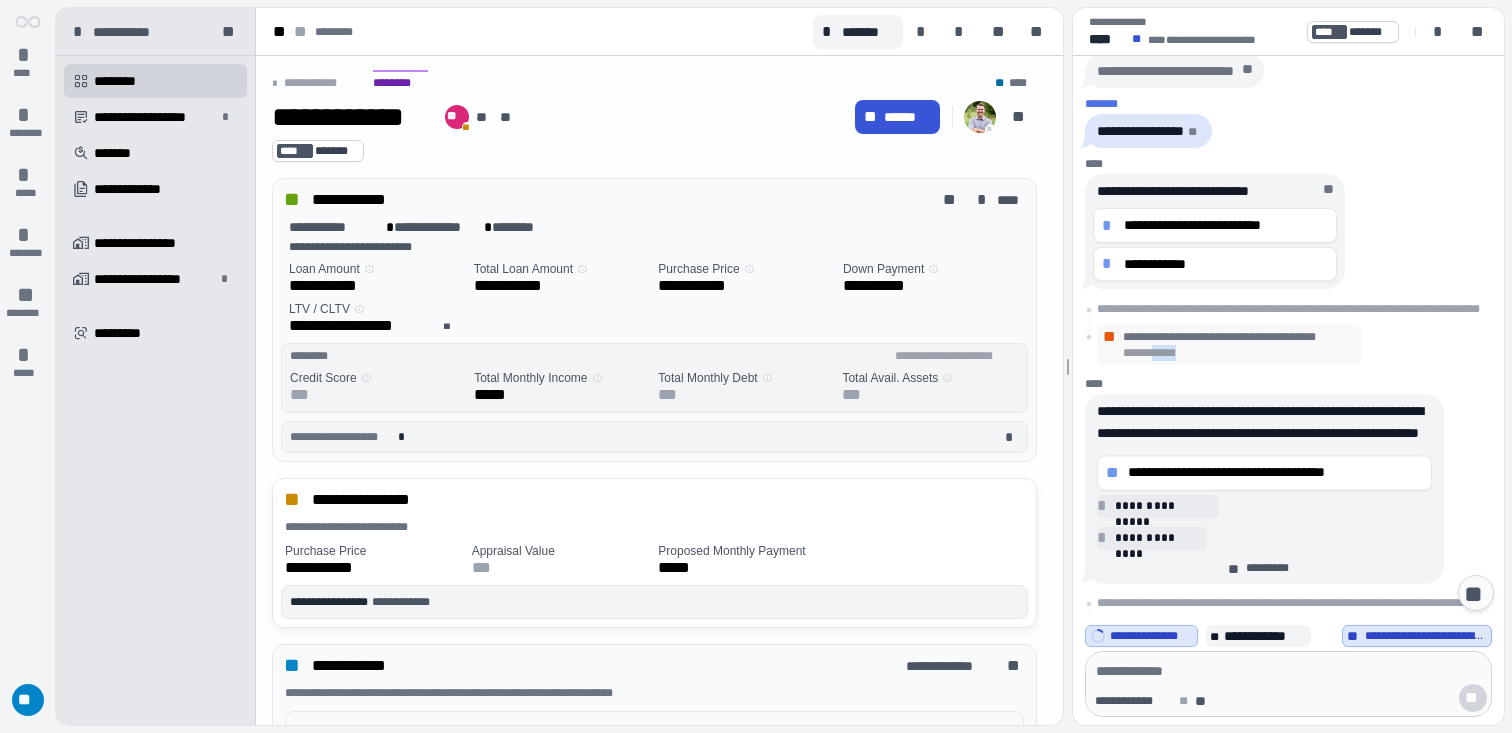 click on "**********" at bounding box center [1152, 353] 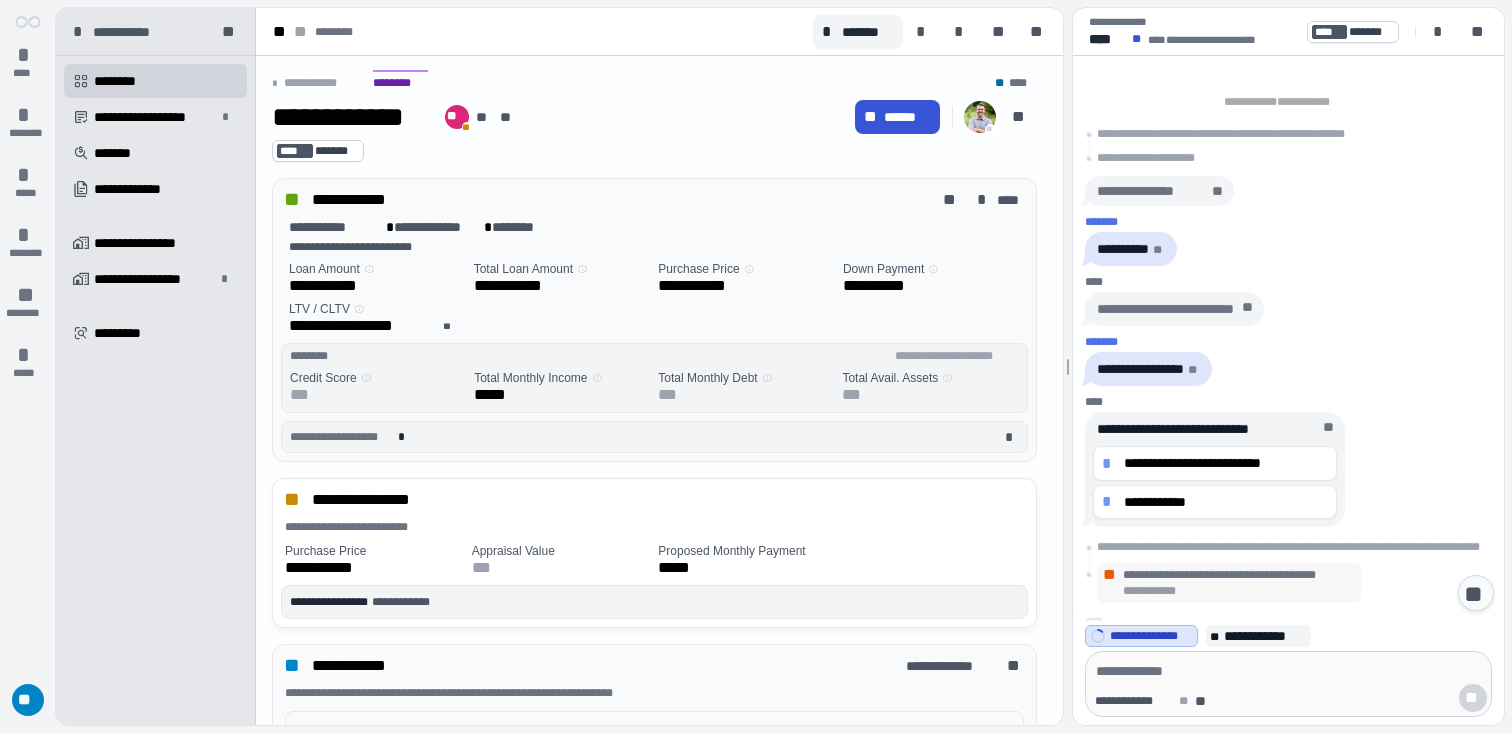 scroll, scrollTop: 1240, scrollLeft: 0, axis: vertical 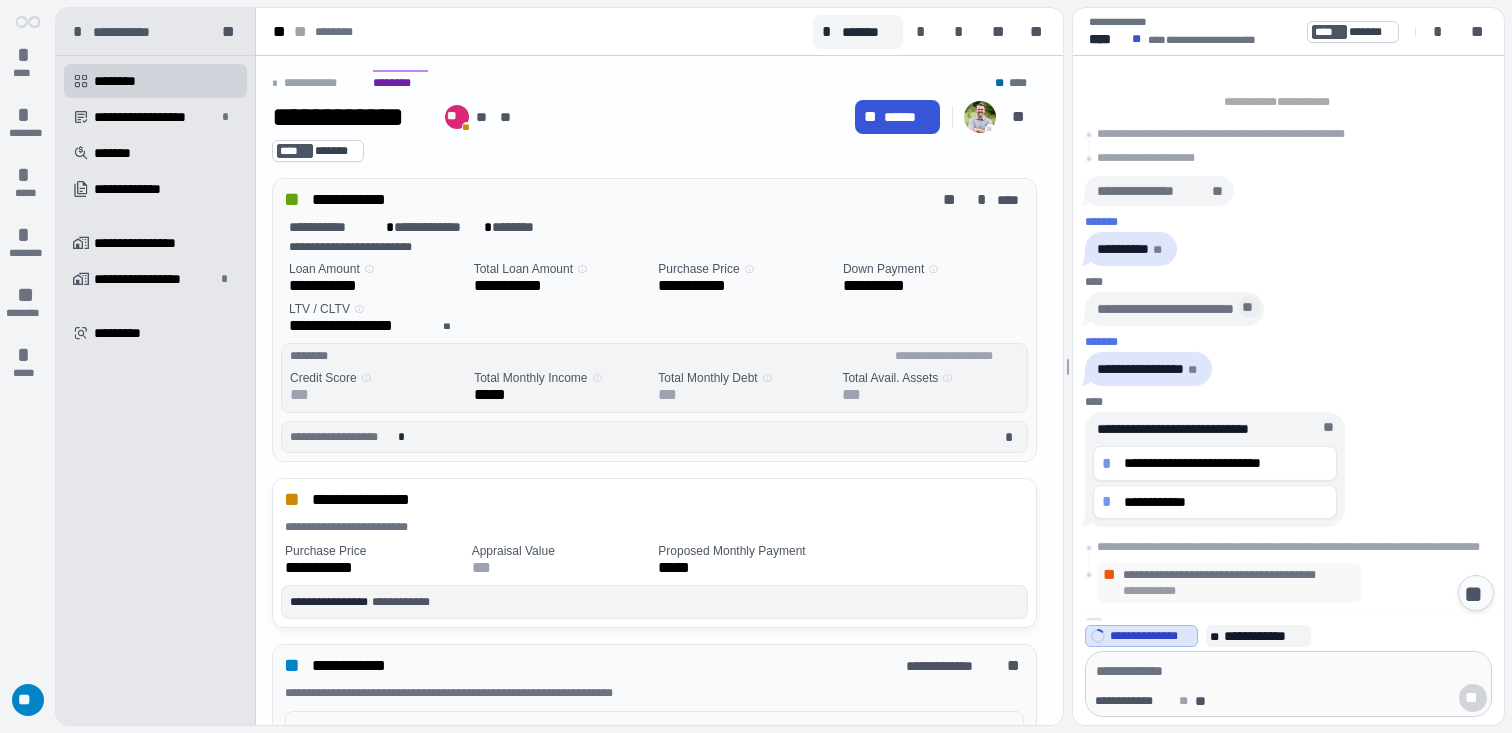 click on "**" at bounding box center (1249, 307) 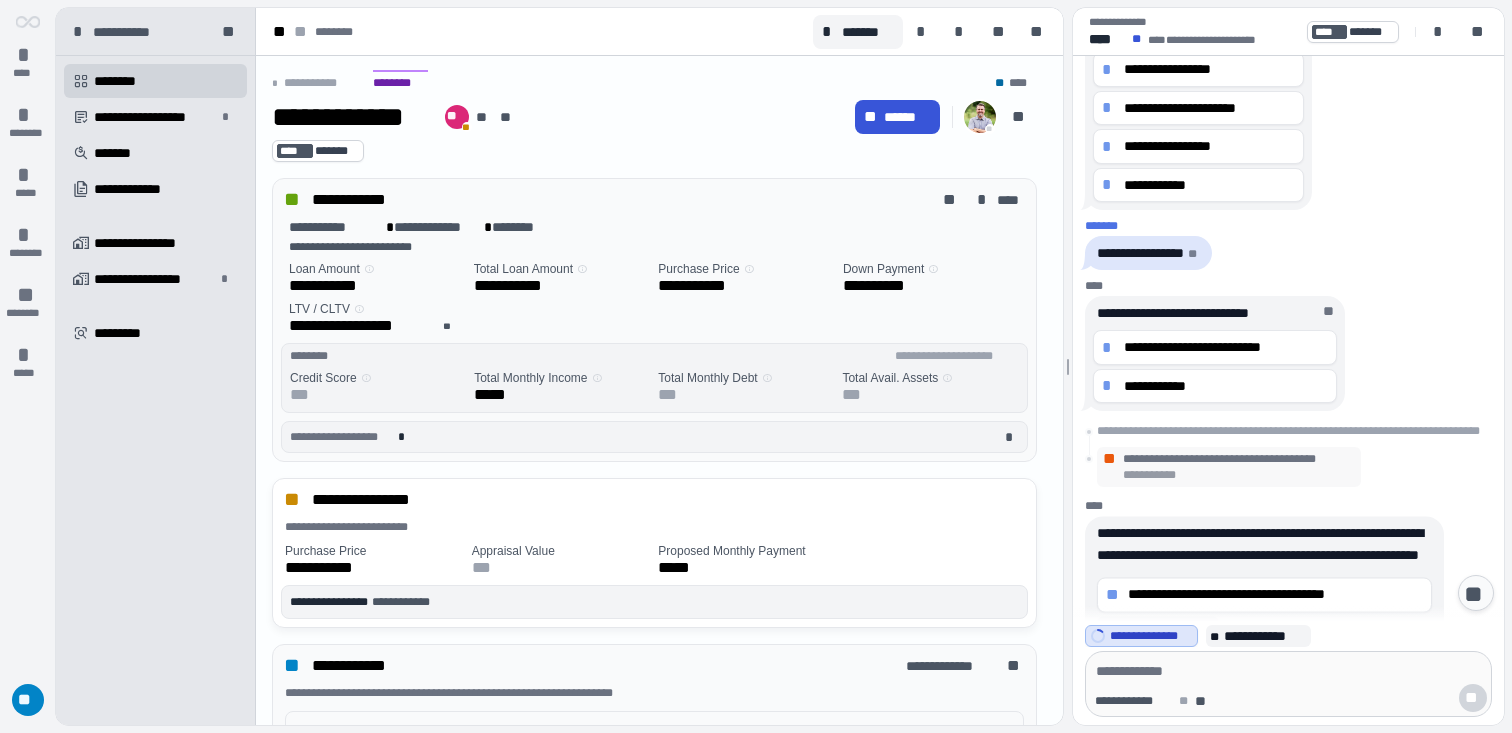 scroll, scrollTop: 1103, scrollLeft: 0, axis: vertical 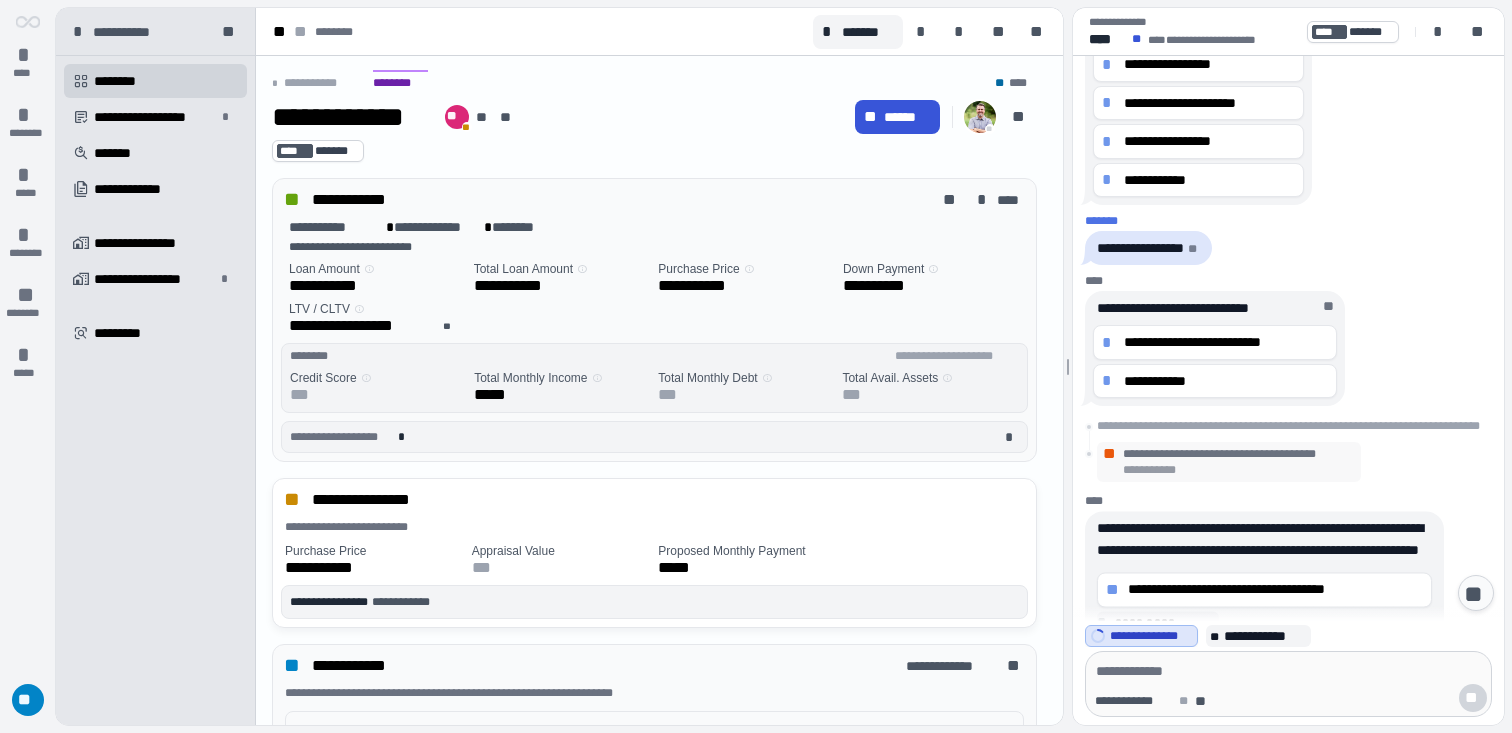 click on "**********" at bounding box center (1288, 426) 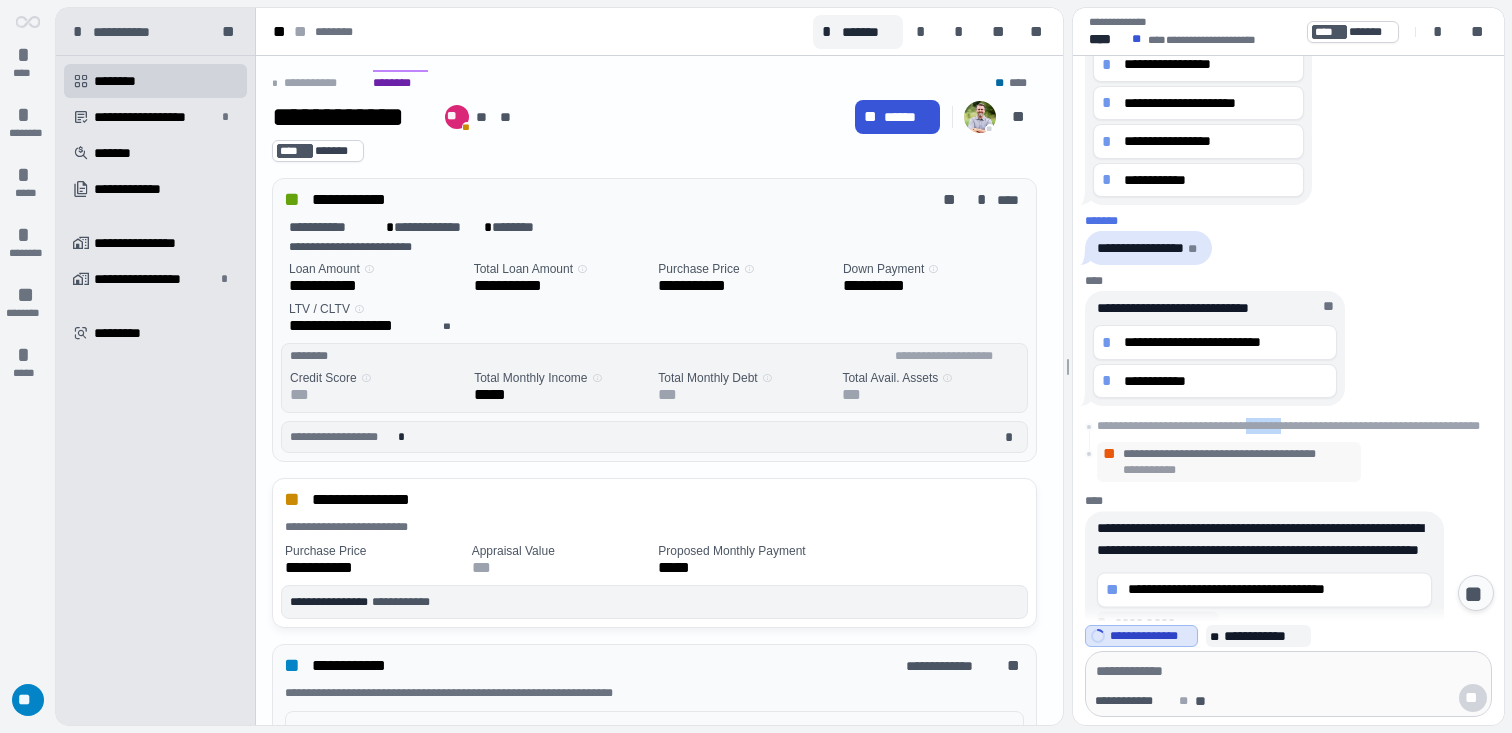 click on "**********" at bounding box center (1288, 426) 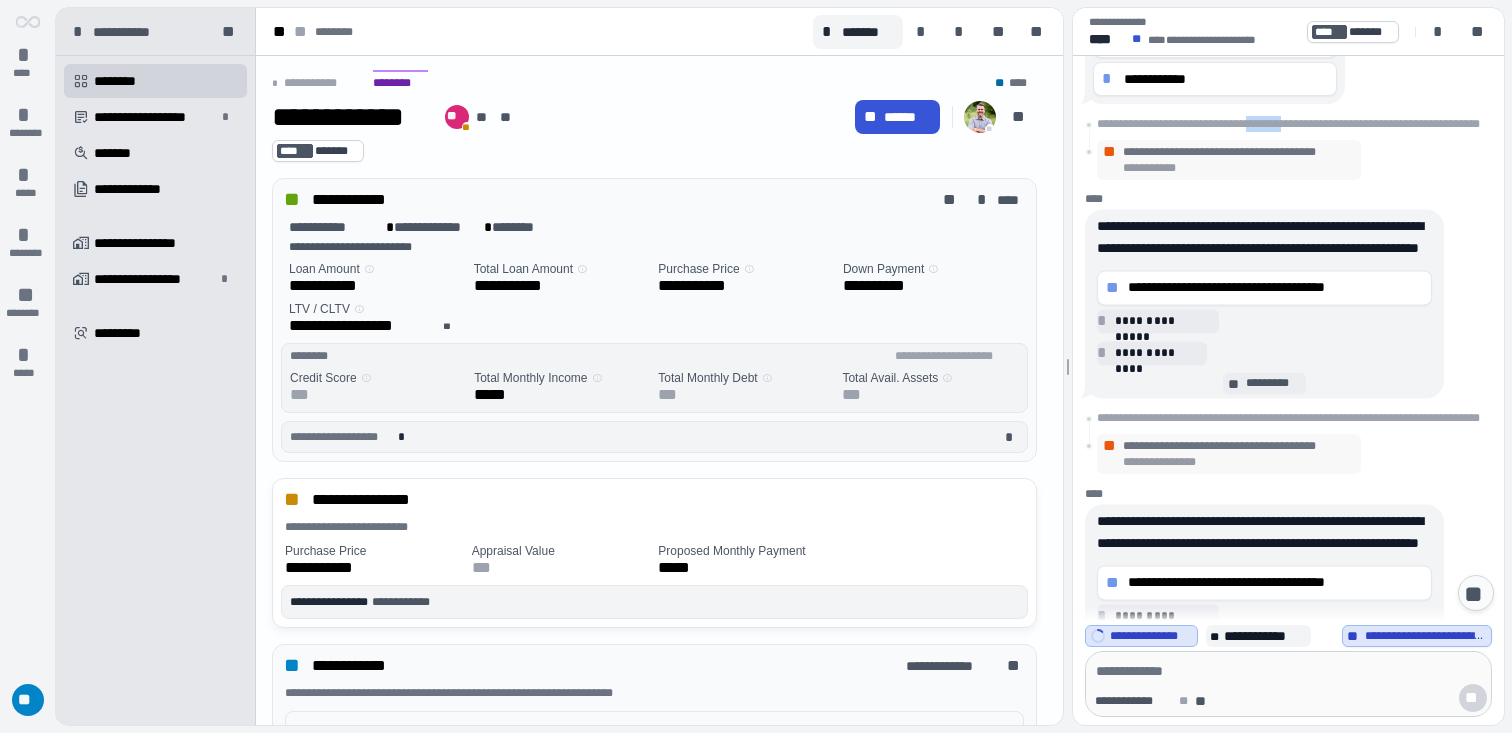 scroll, scrollTop: 785, scrollLeft: 0, axis: vertical 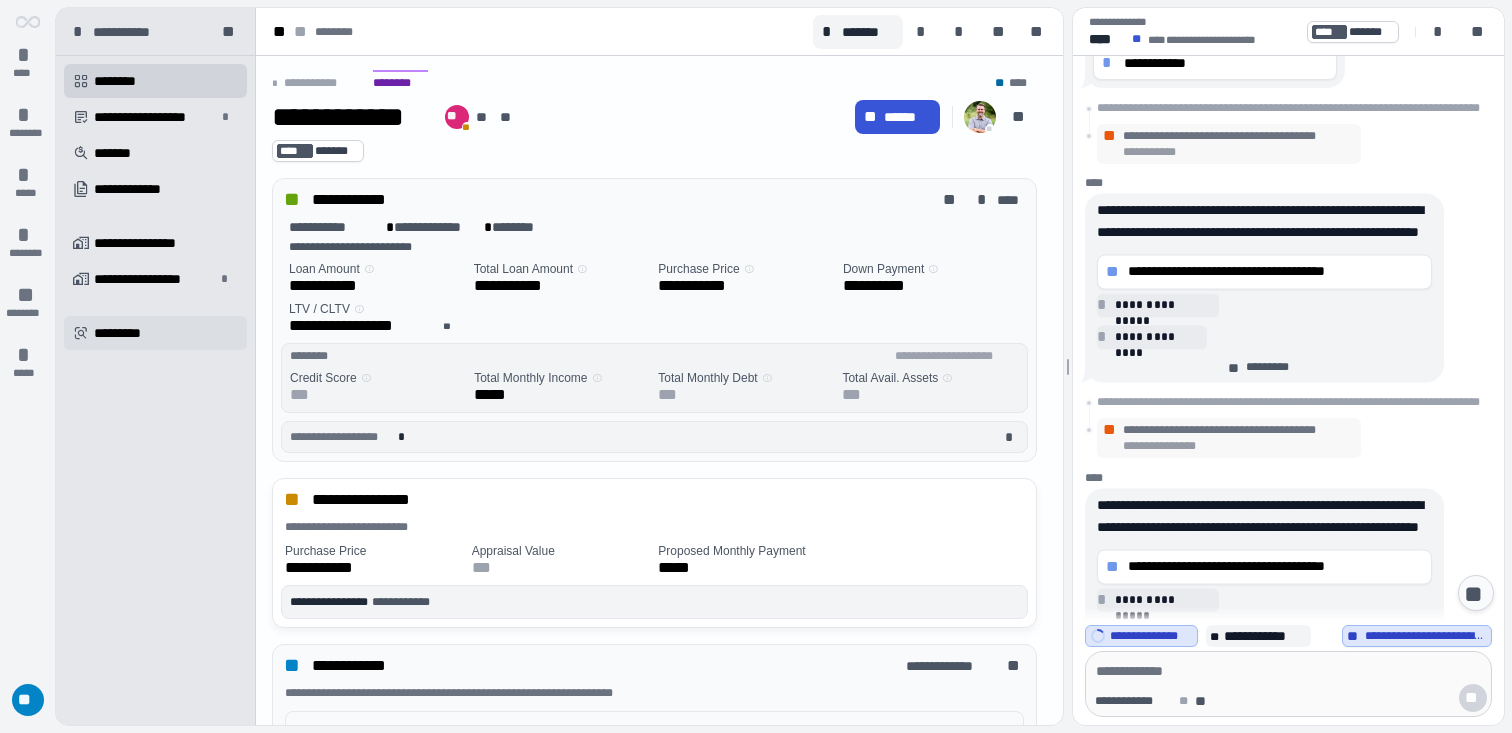 click on "*********" at bounding box center [124, 333] 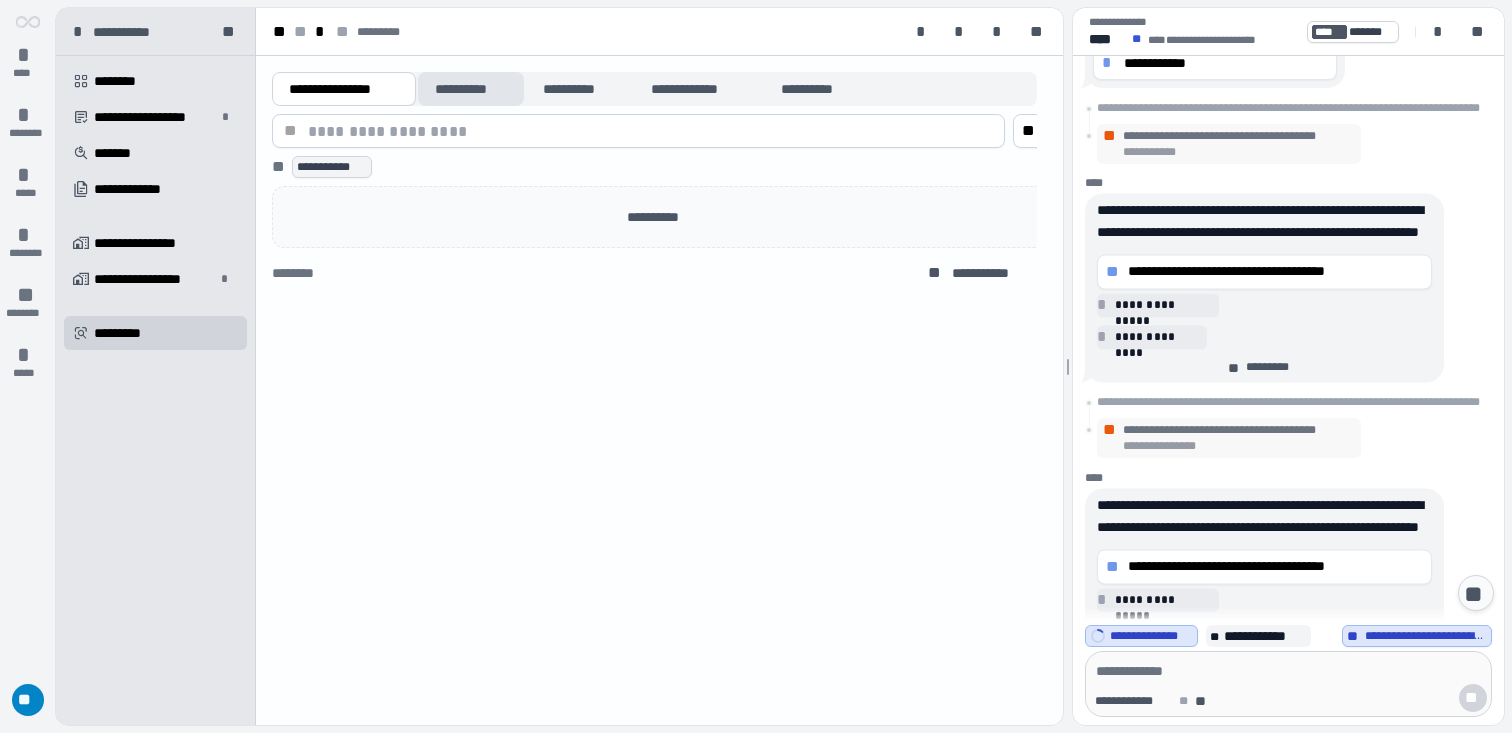 click on "**********" at bounding box center [471, 89] 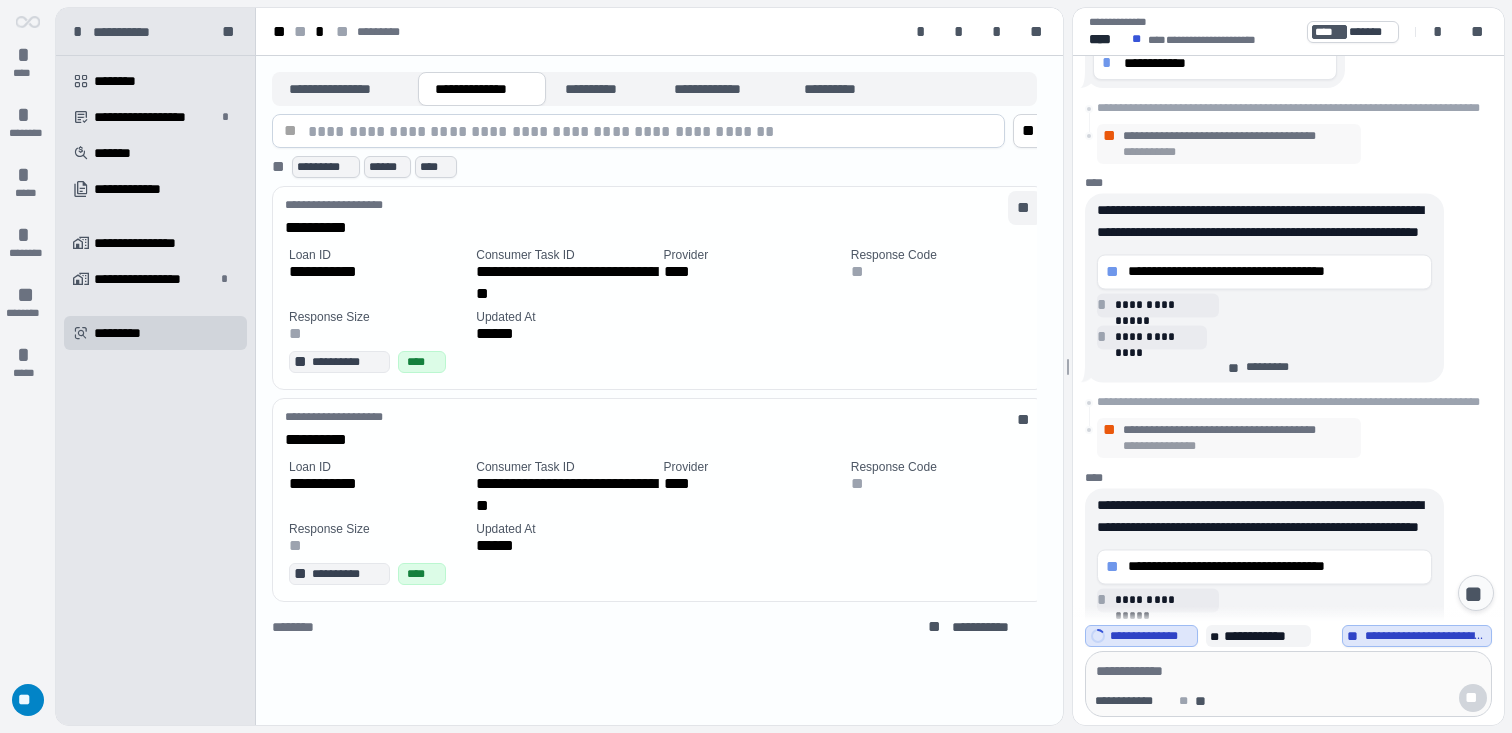 click on "**" at bounding box center [0, 0] 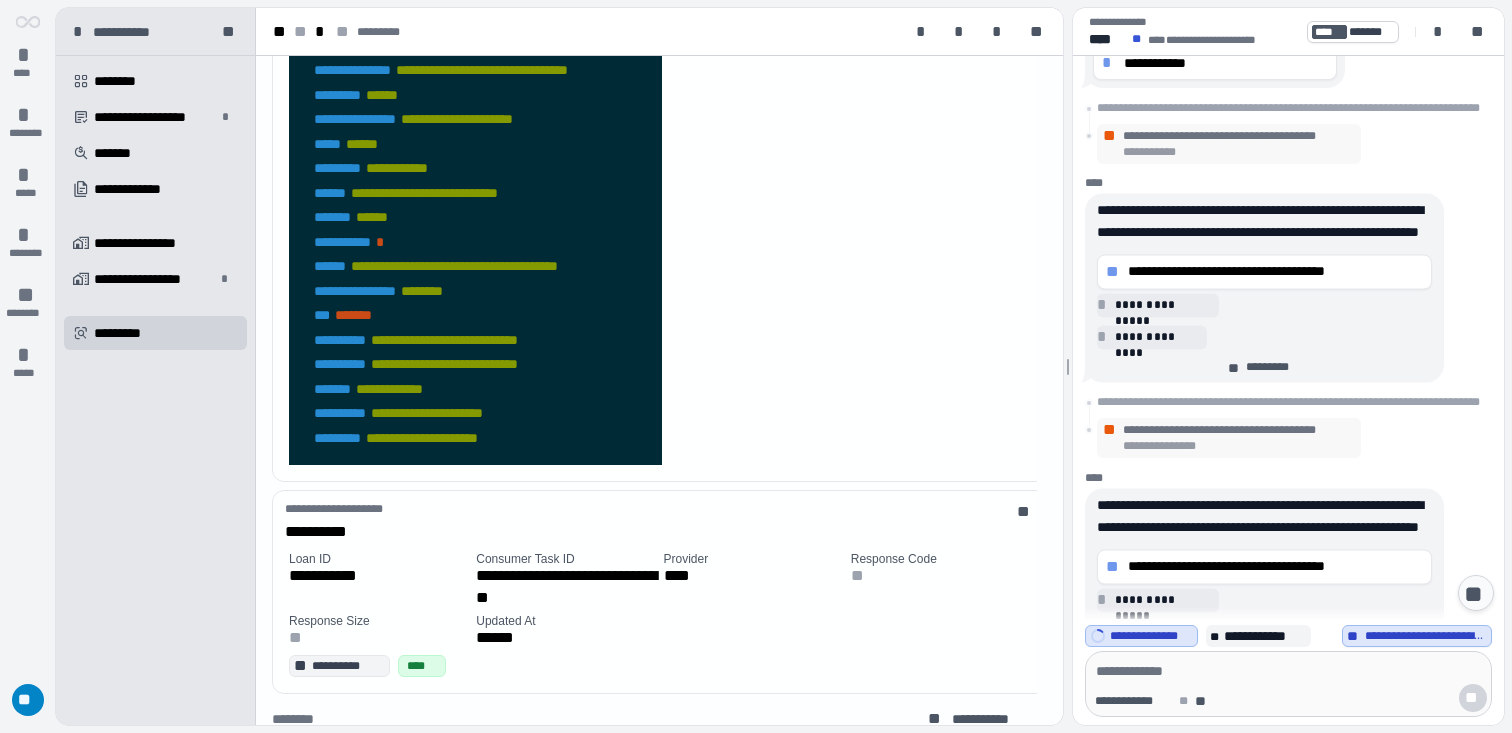 scroll, scrollTop: 557, scrollLeft: 0, axis: vertical 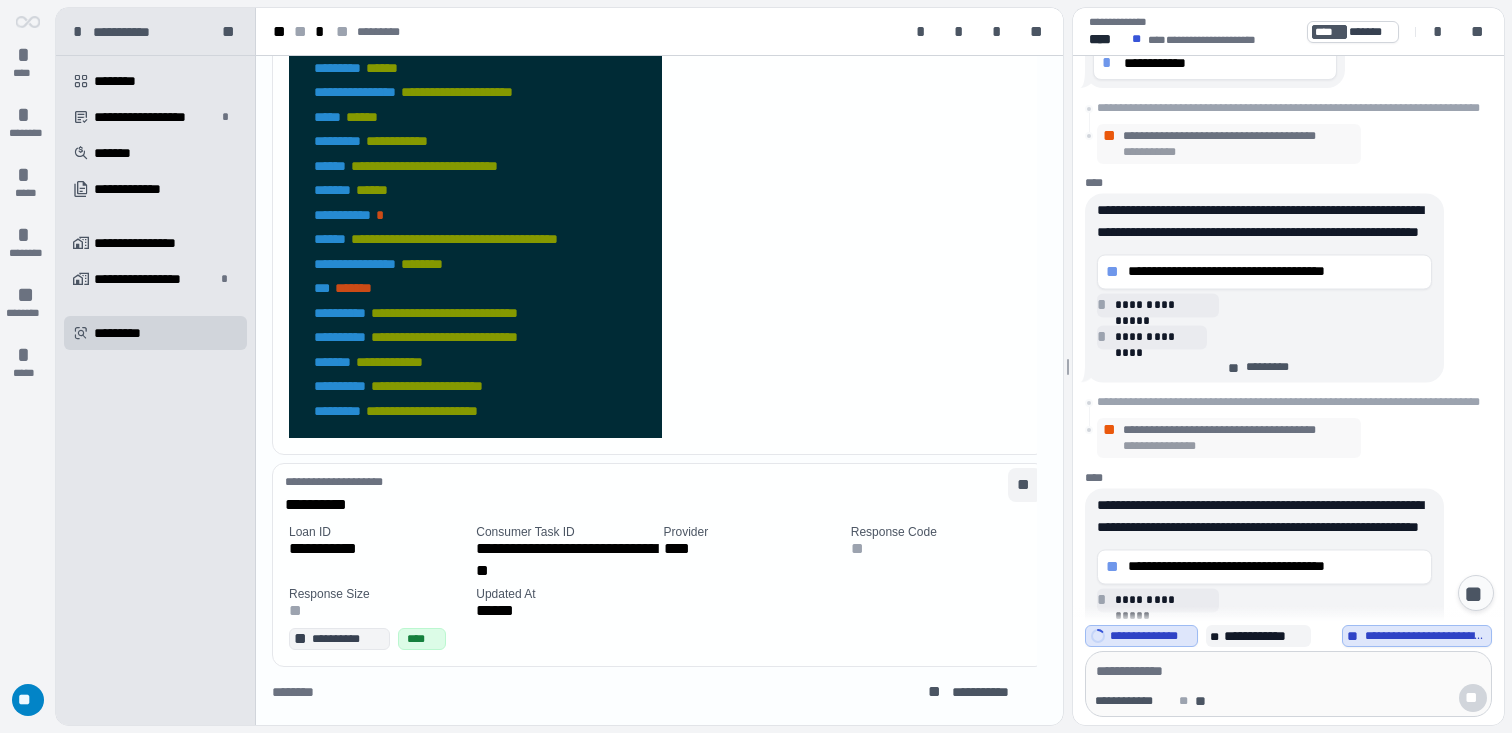 click on "**" at bounding box center [0, 0] 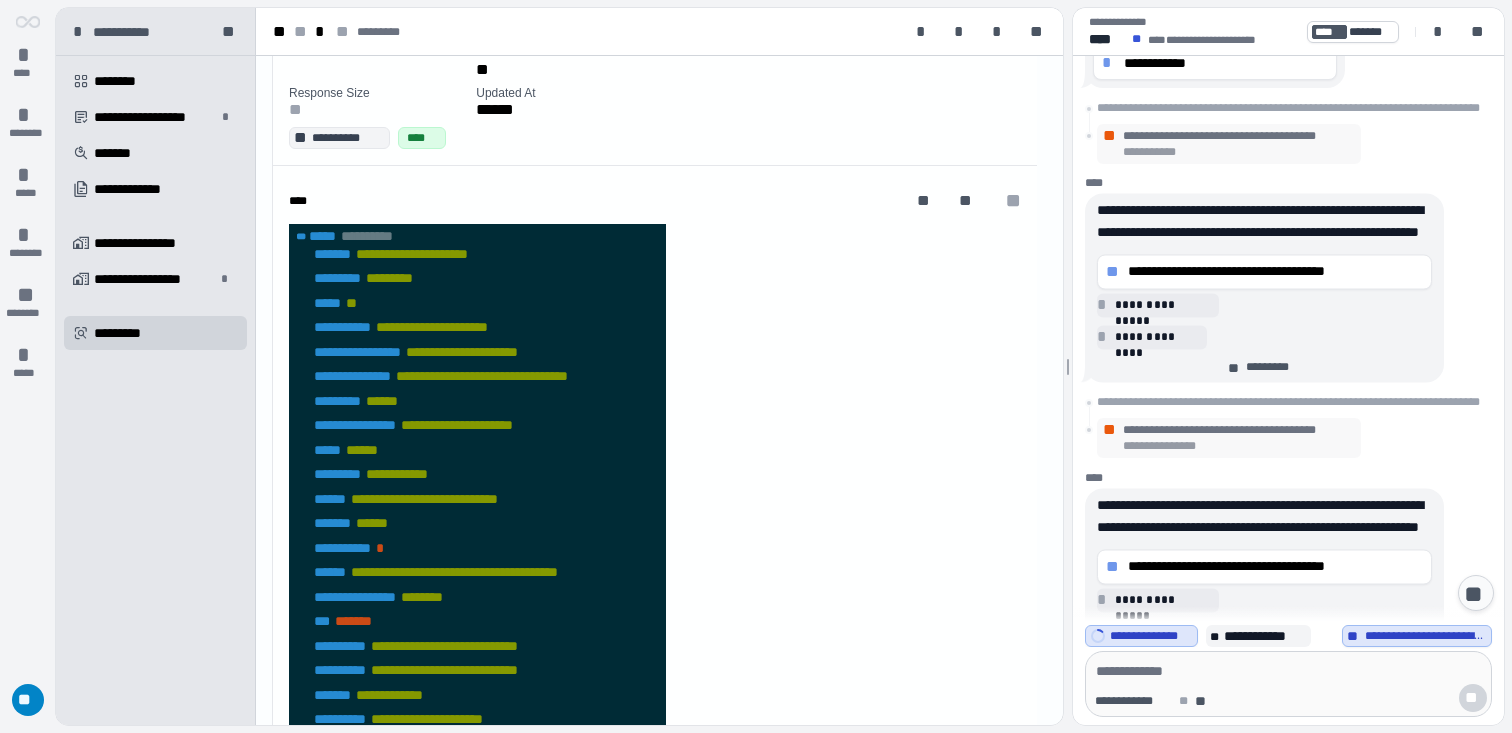 scroll, scrollTop: 1179, scrollLeft: 0, axis: vertical 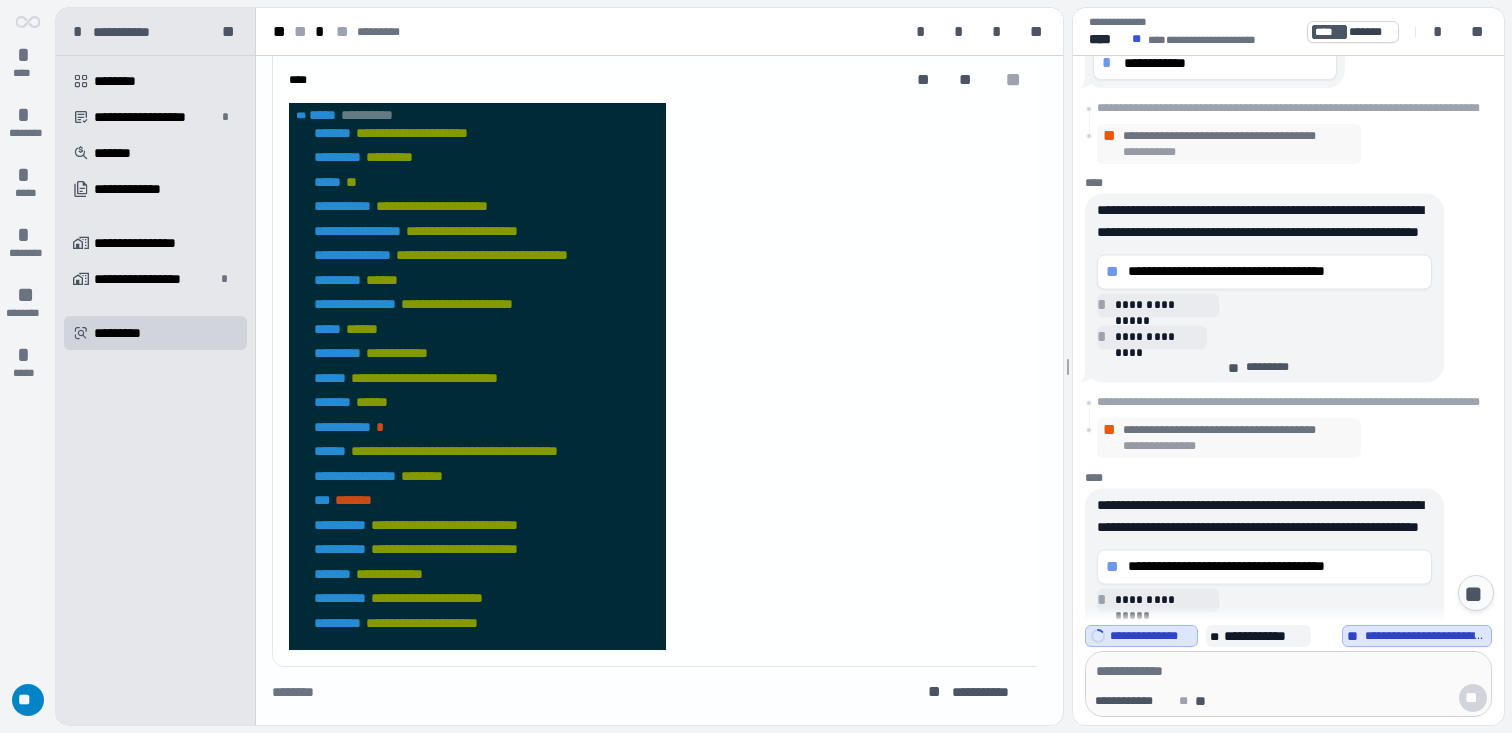 click on "**********" at bounding box center (0, 0) 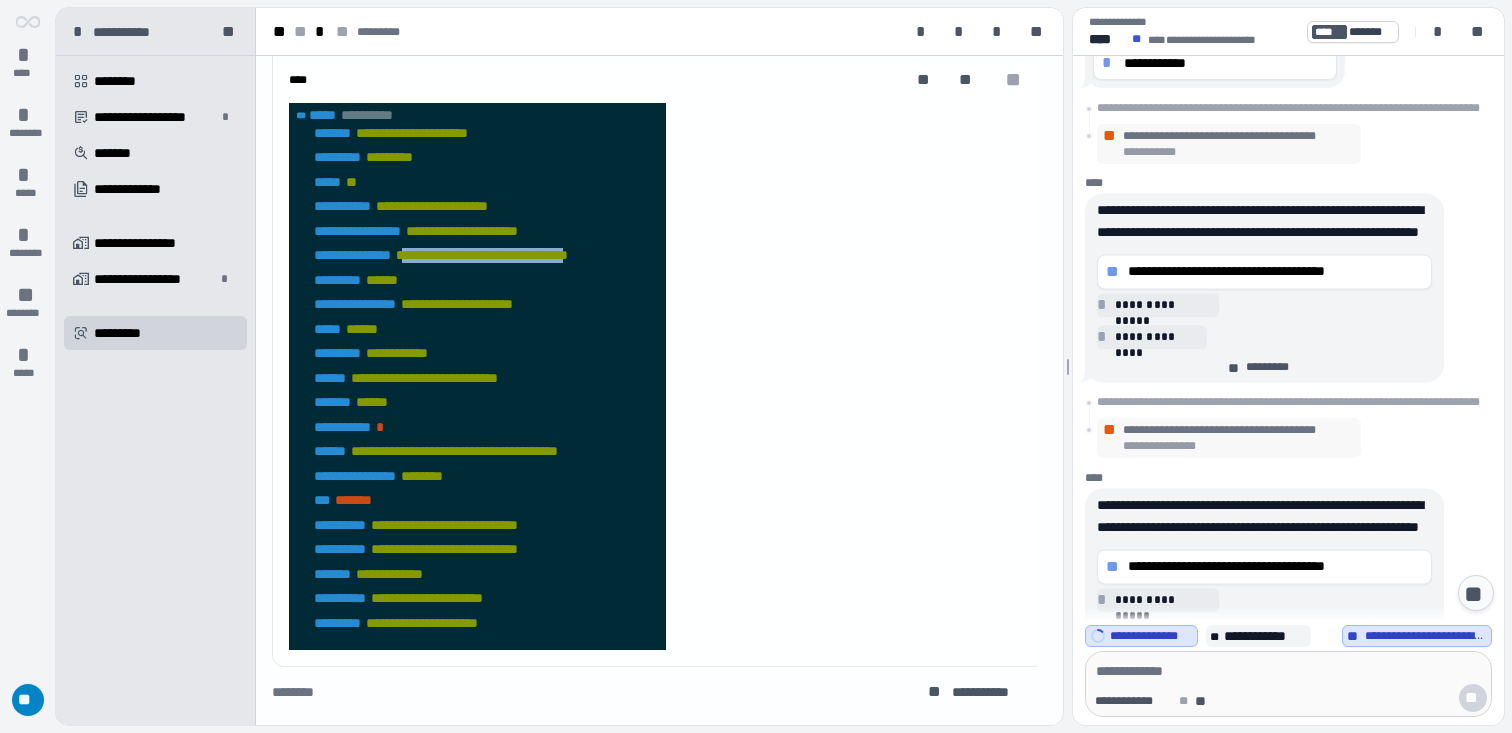 click on "**********" at bounding box center [0, 0] 